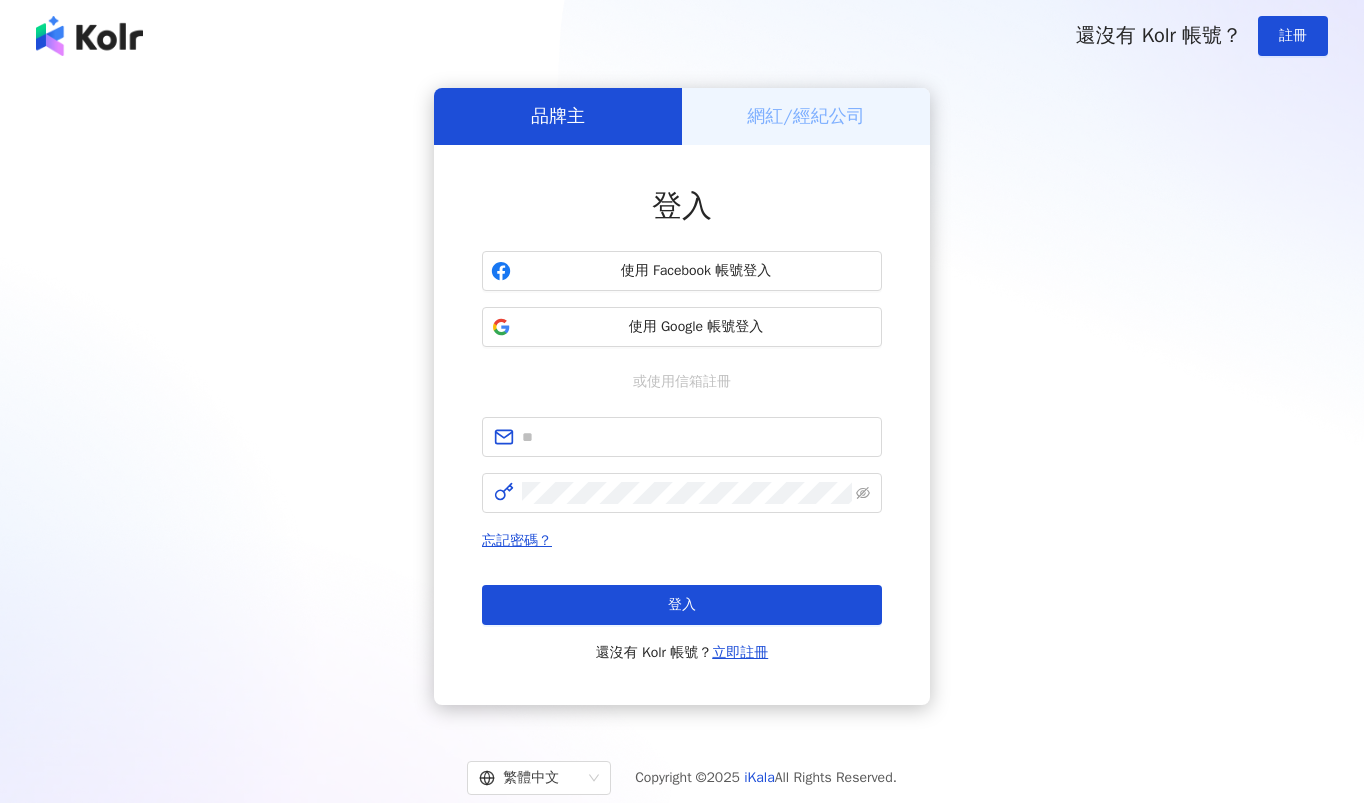 scroll, scrollTop: 0, scrollLeft: 0, axis: both 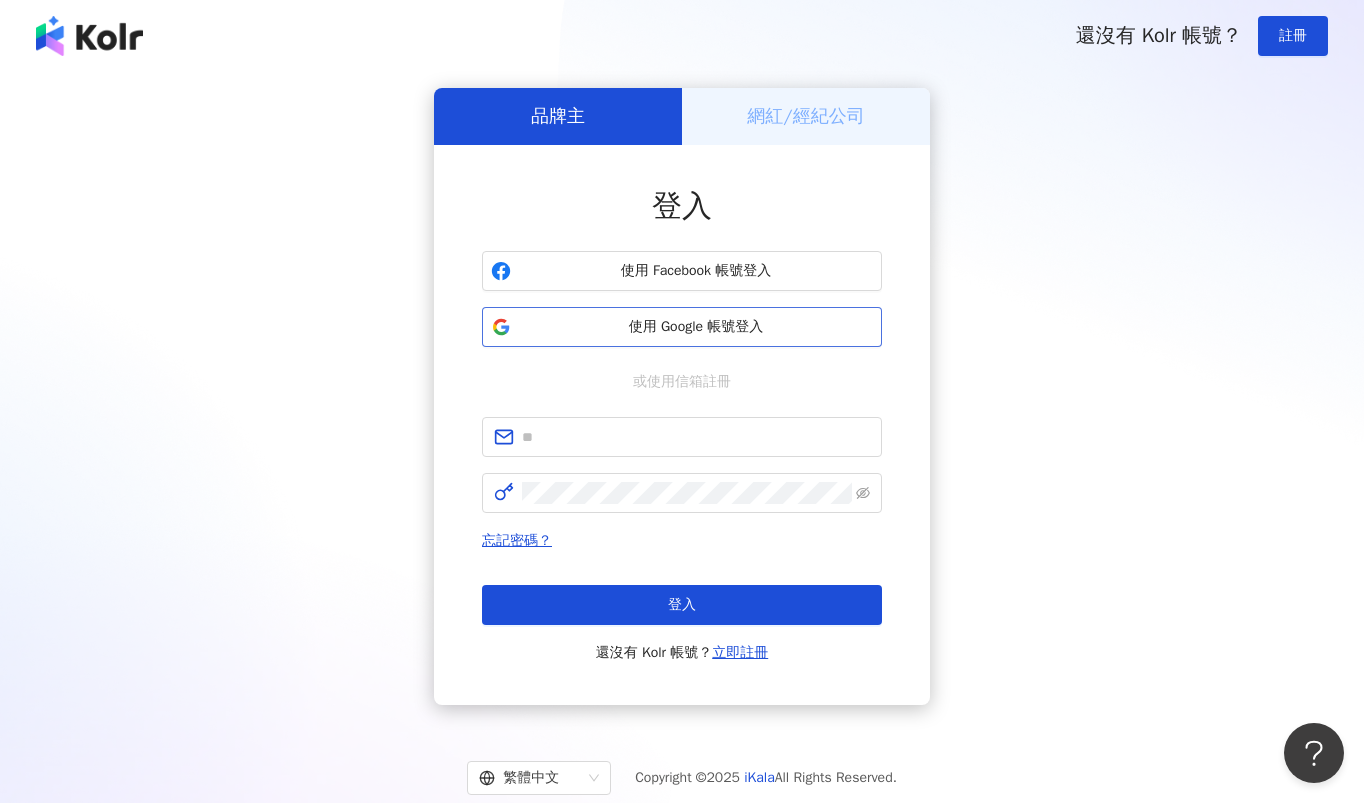 click on "使用 Google 帳號登入" at bounding box center [696, 327] 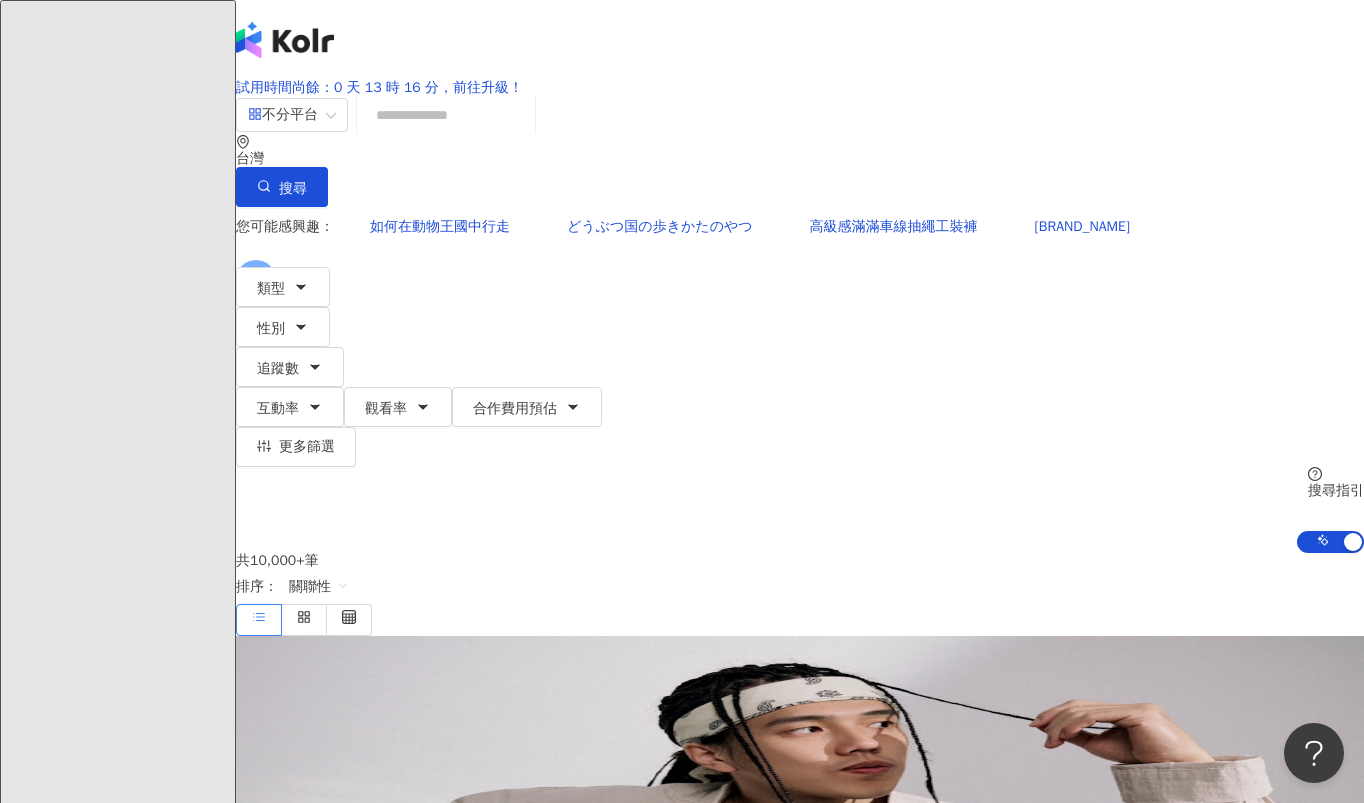 click on "W" at bounding box center (800, 280) 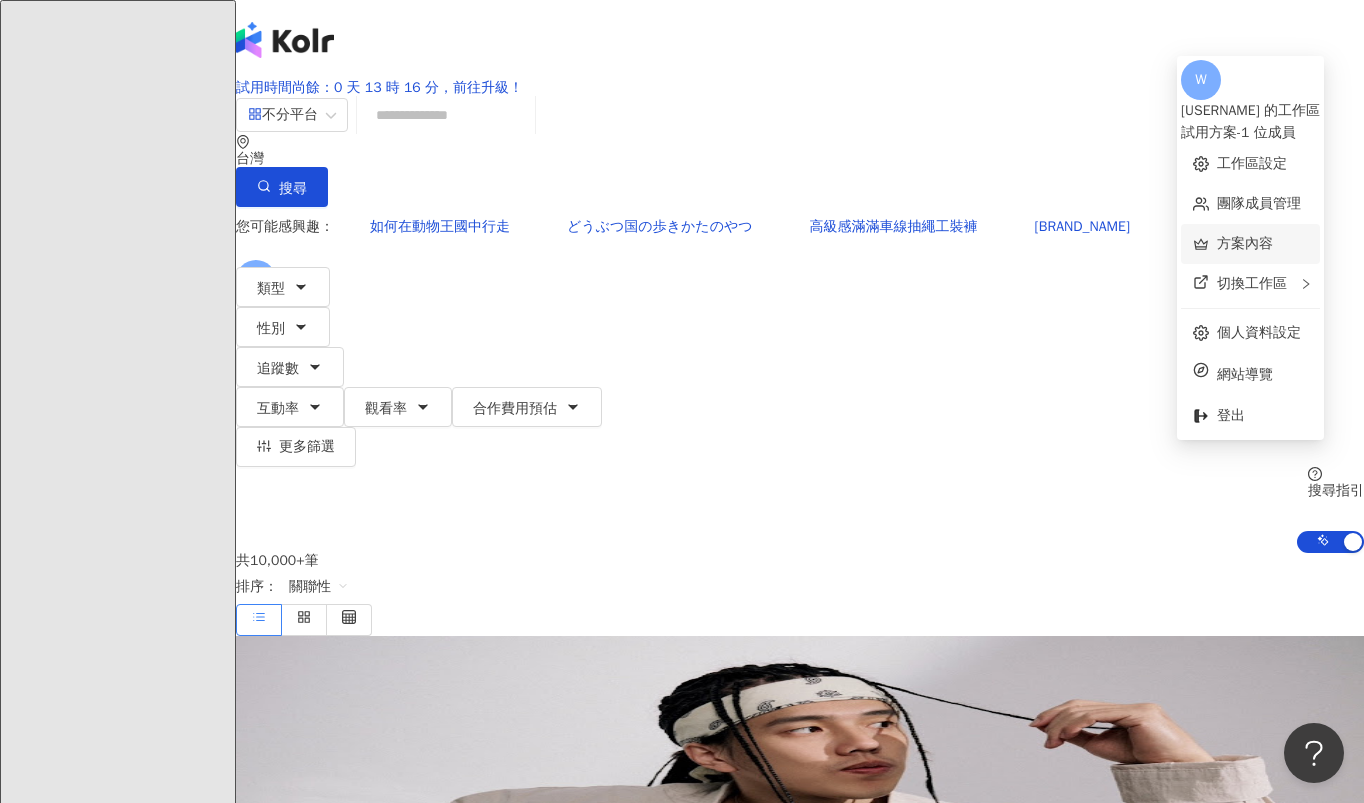 click on "方案內容" at bounding box center (1245, 243) 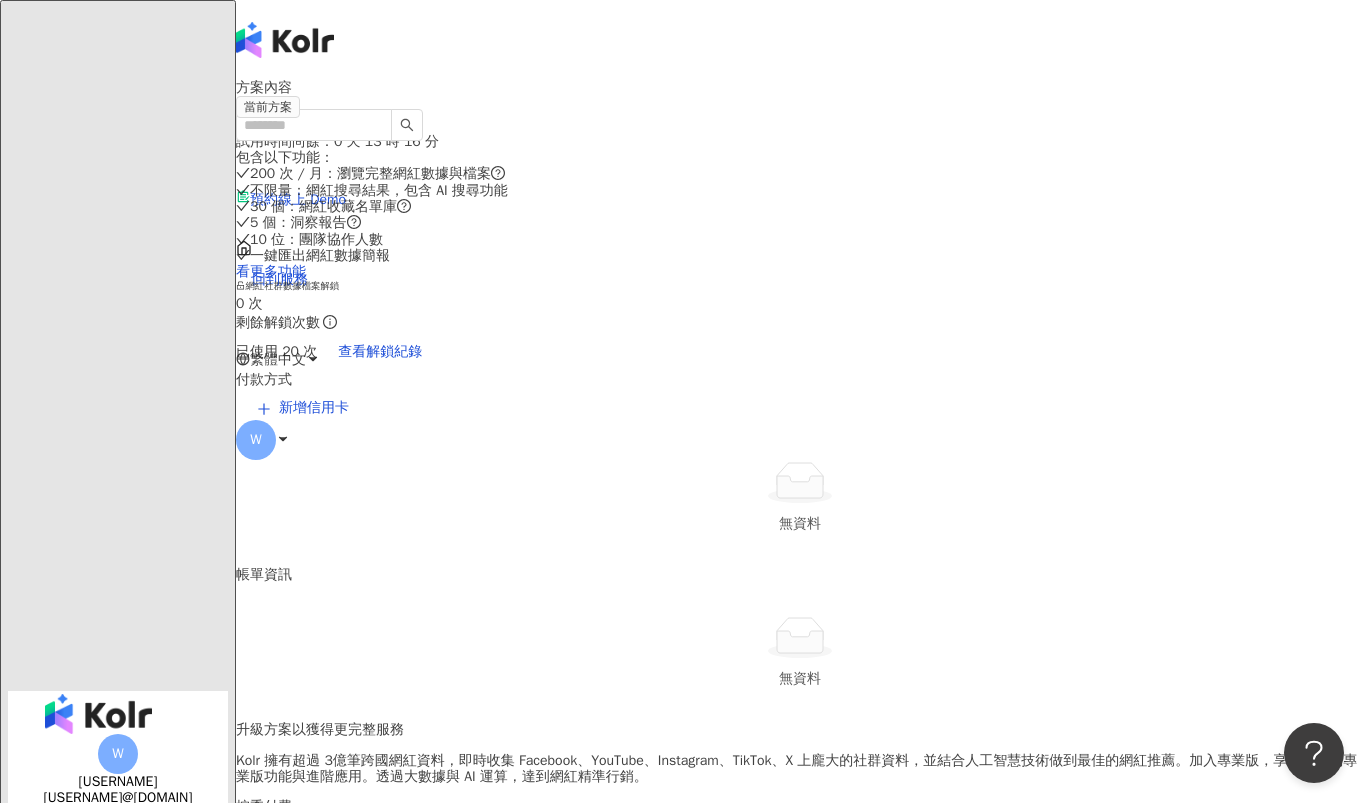 click 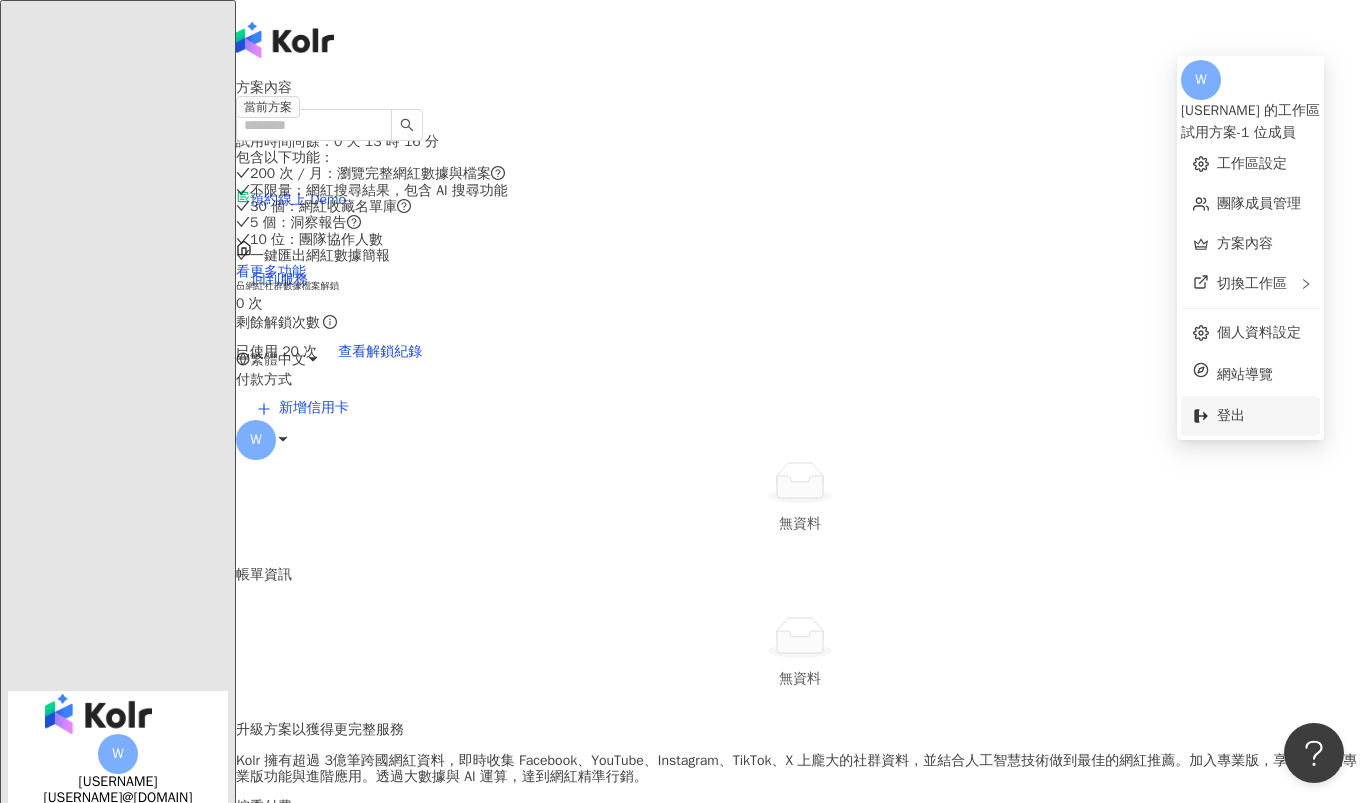 click on "登出" at bounding box center [1262, 416] 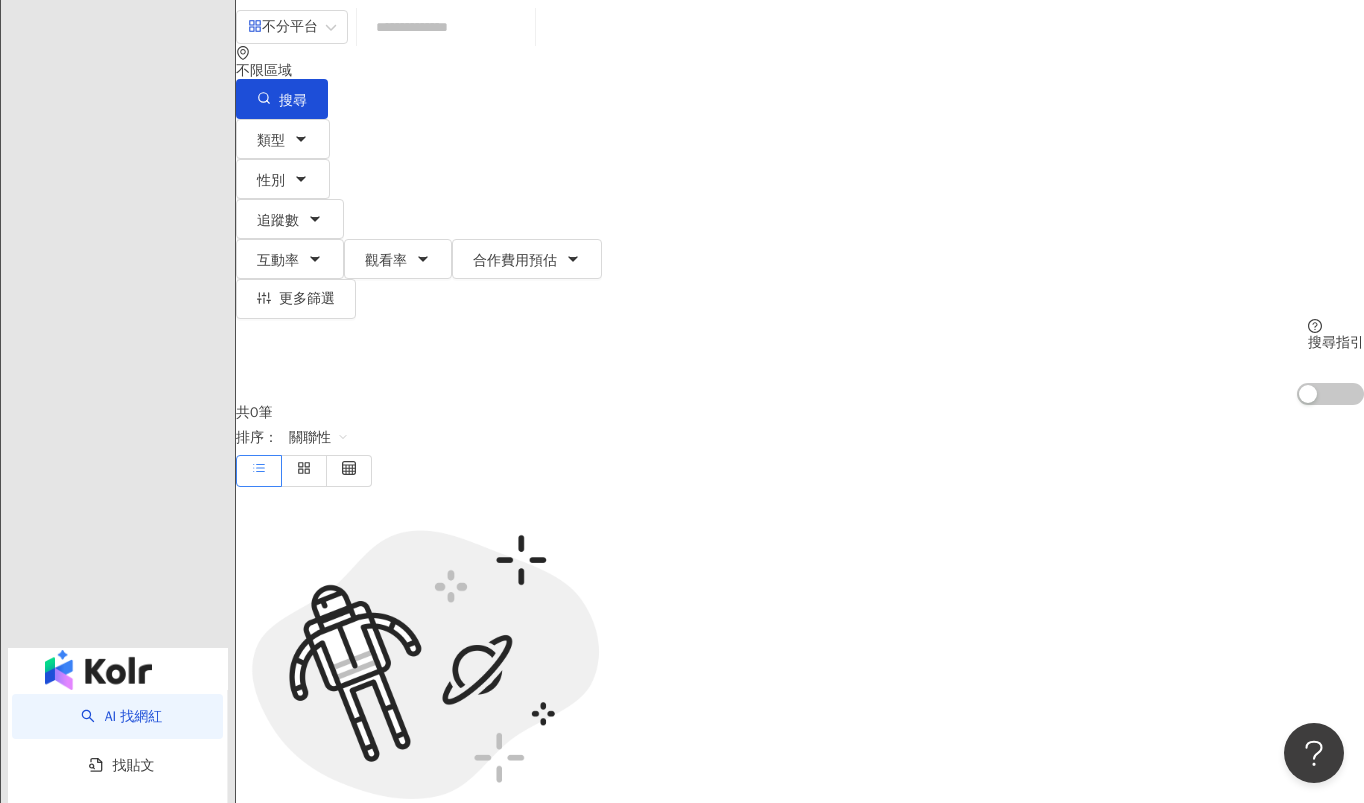 scroll, scrollTop: 0, scrollLeft: 0, axis: both 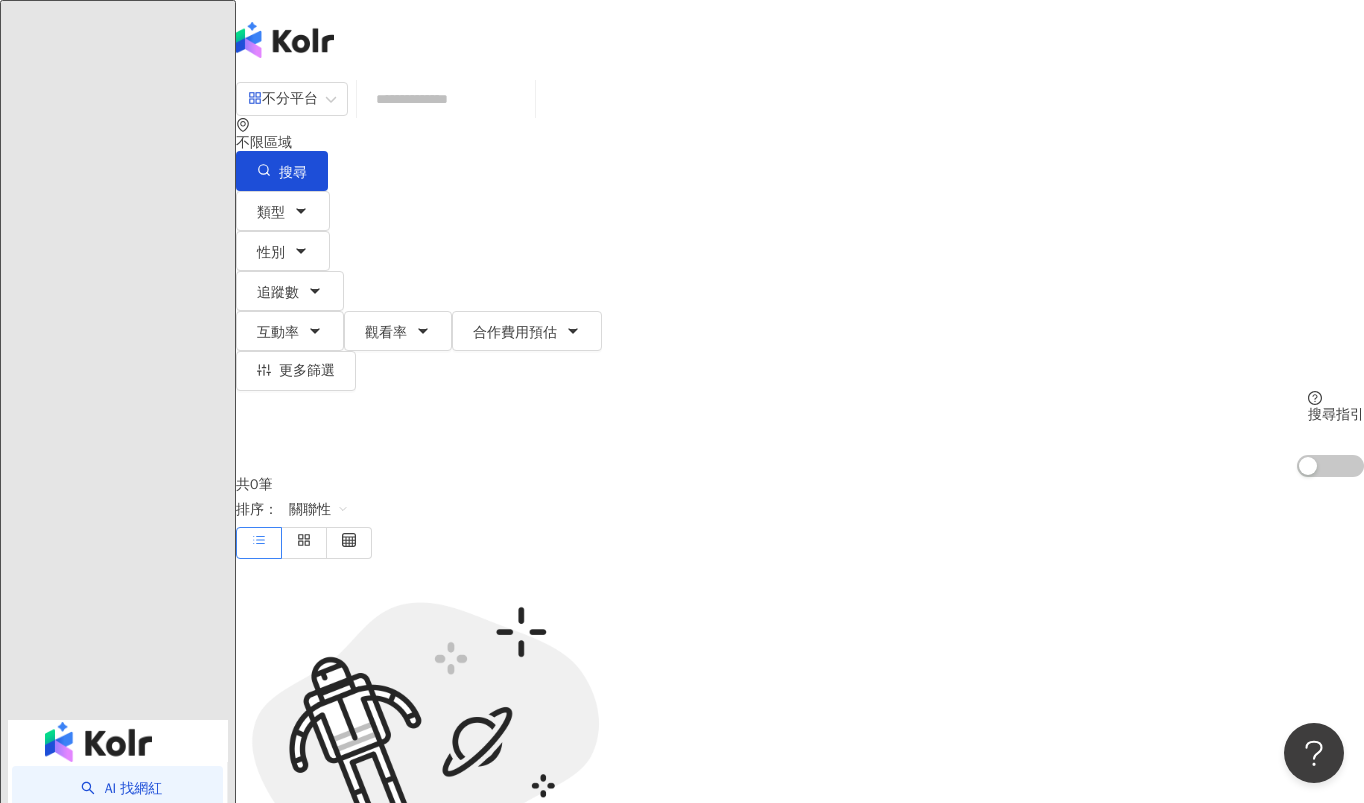 click at bounding box center [98, 742] 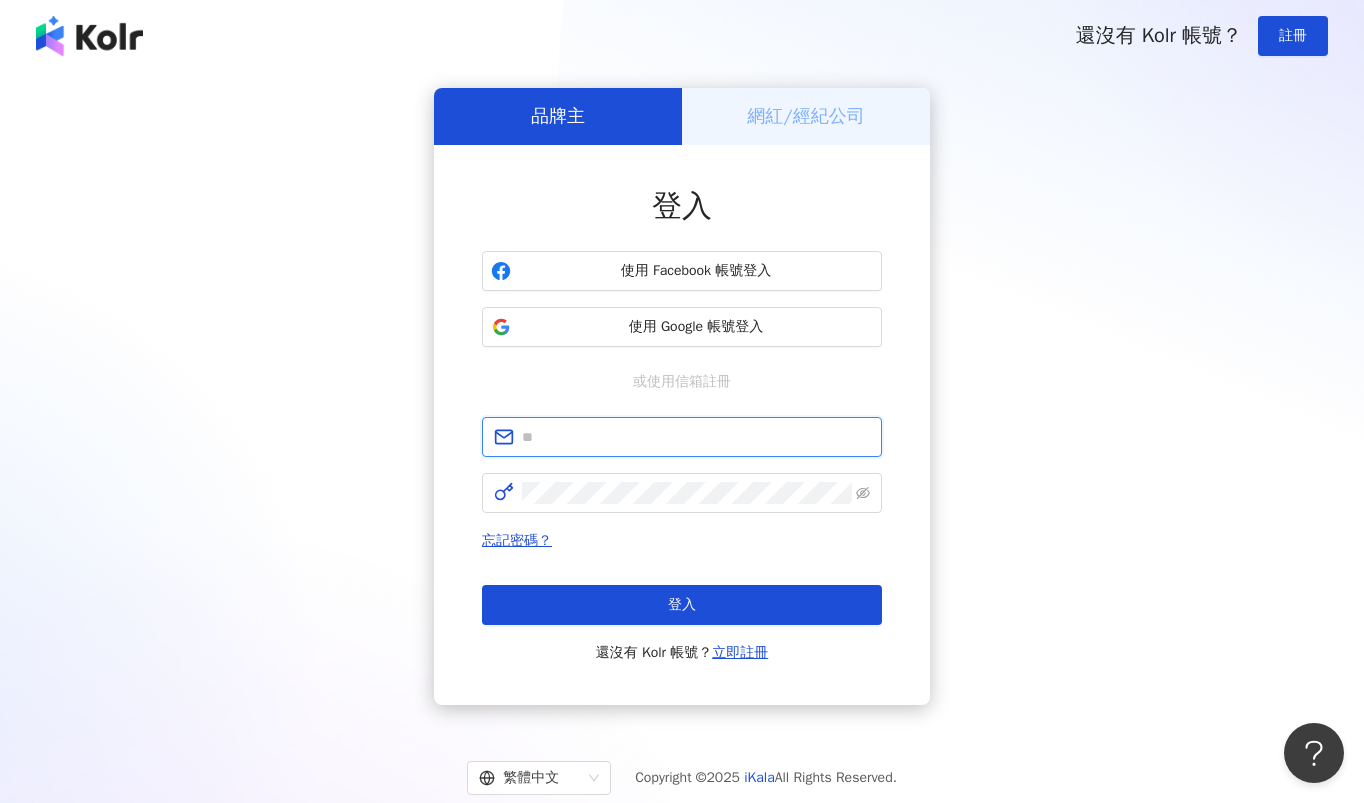 click at bounding box center (696, 437) 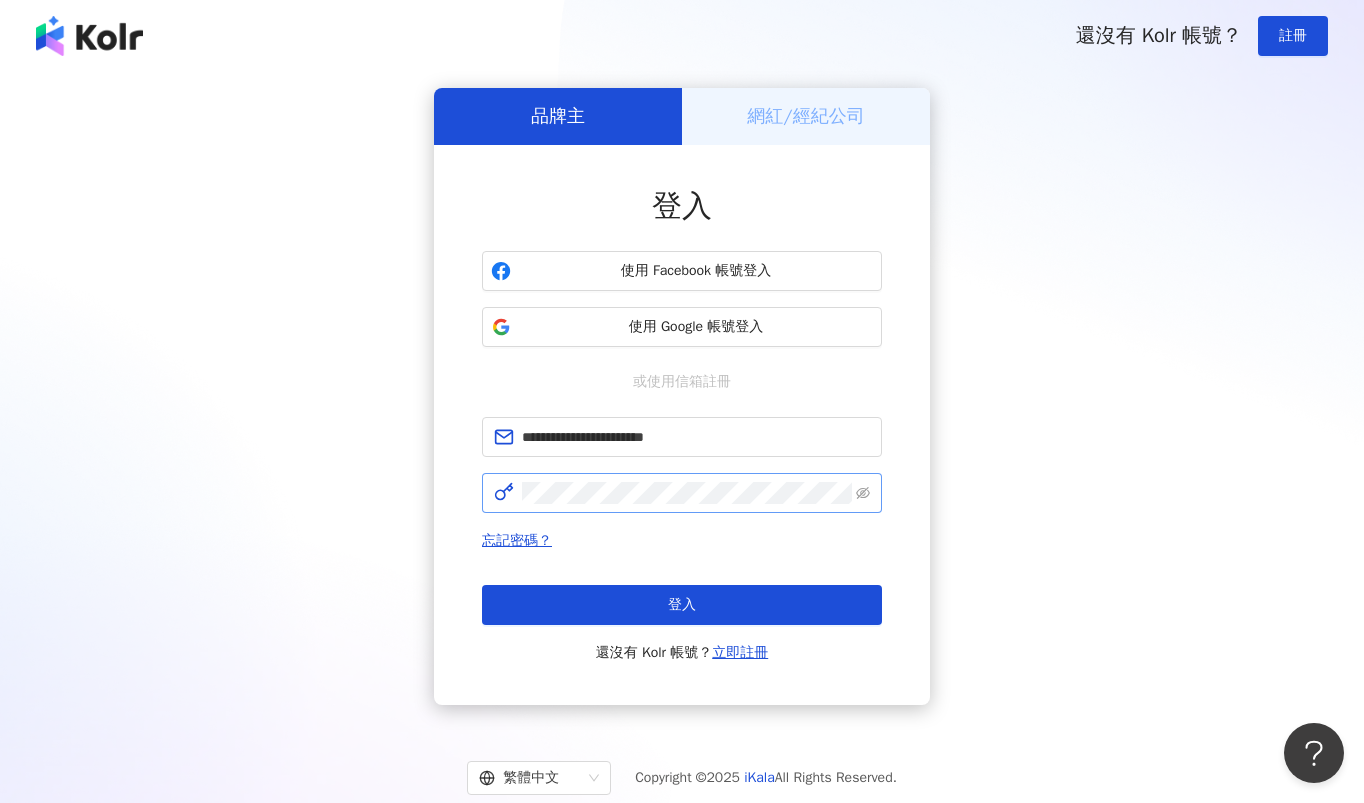 click at bounding box center [682, 493] 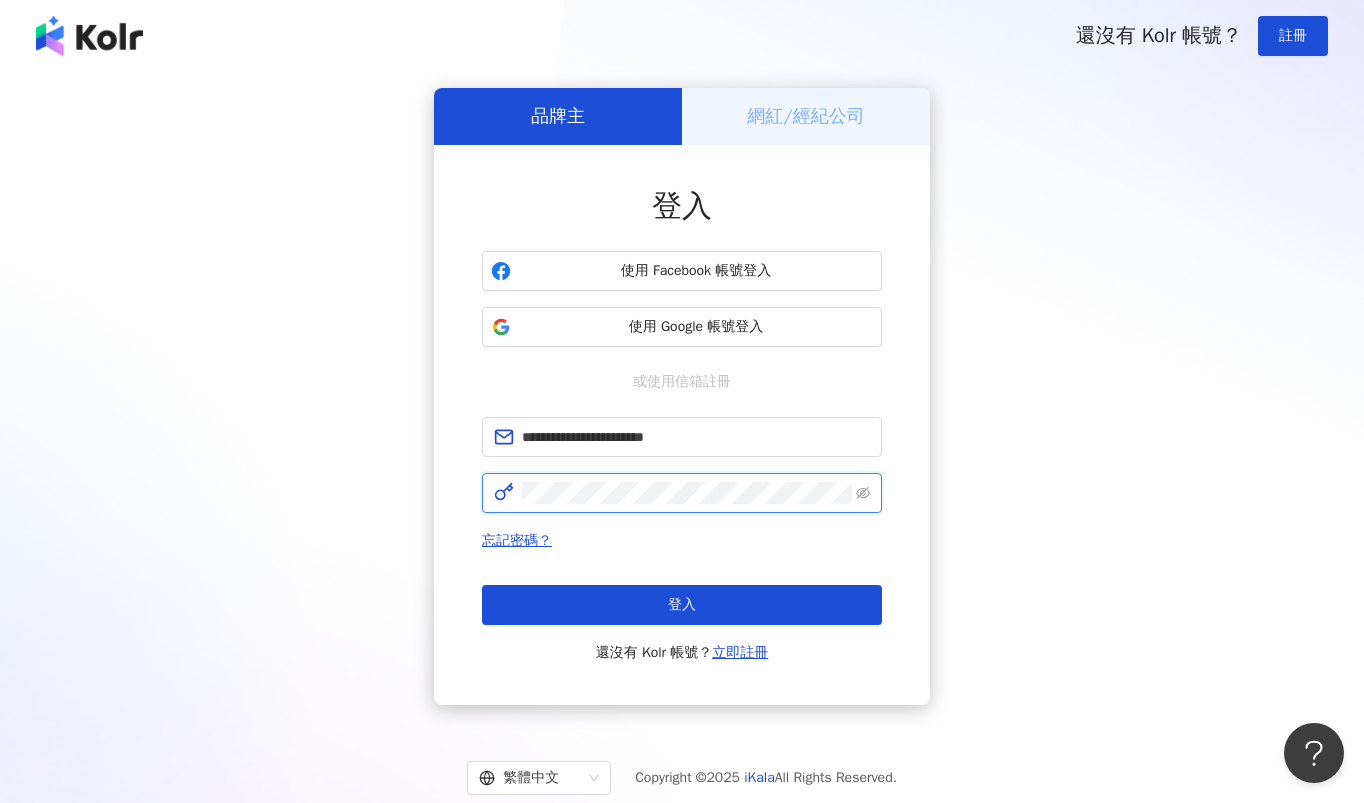 click on "登入" at bounding box center (682, 605) 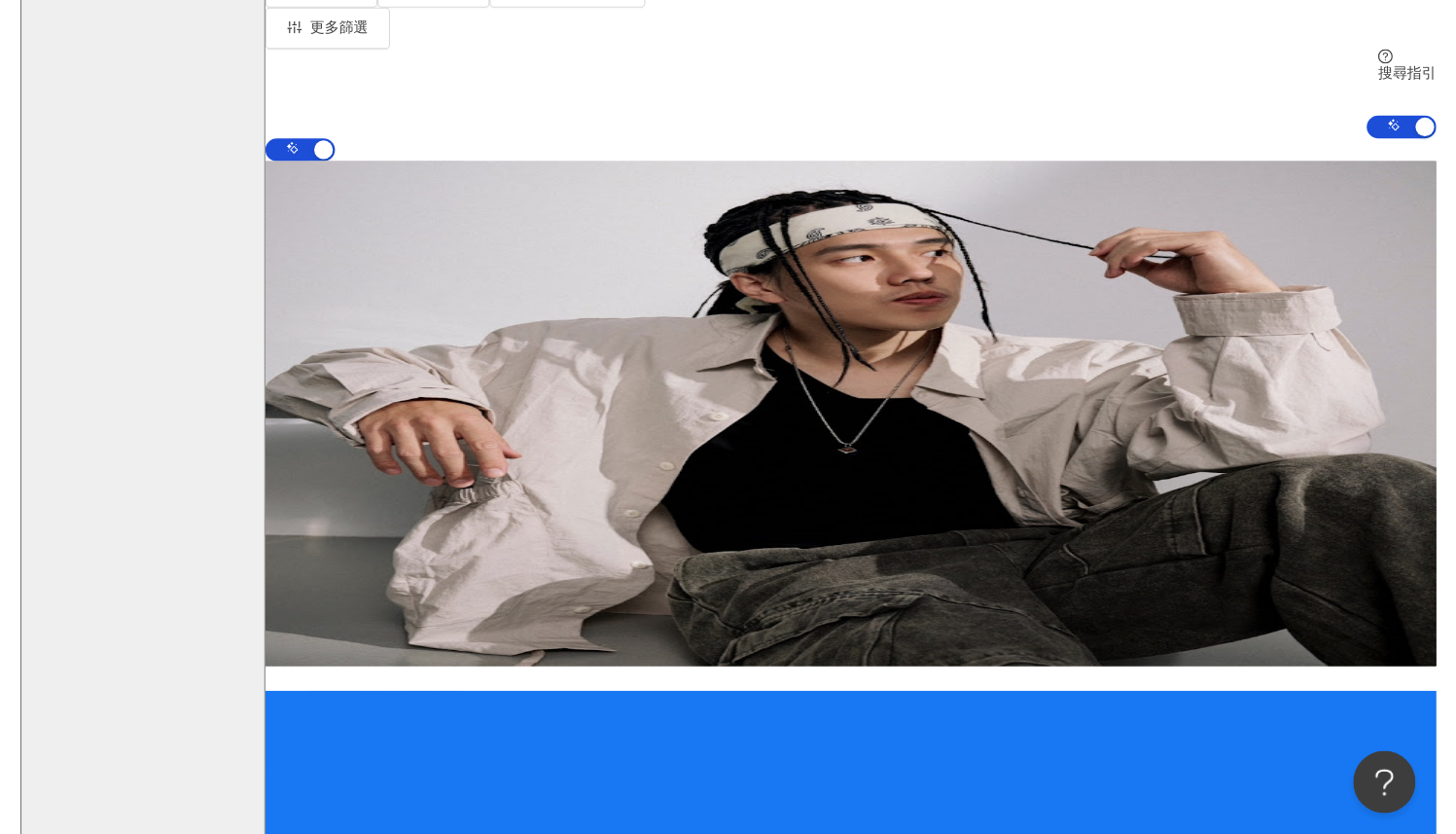 scroll, scrollTop: 0, scrollLeft: 0, axis: both 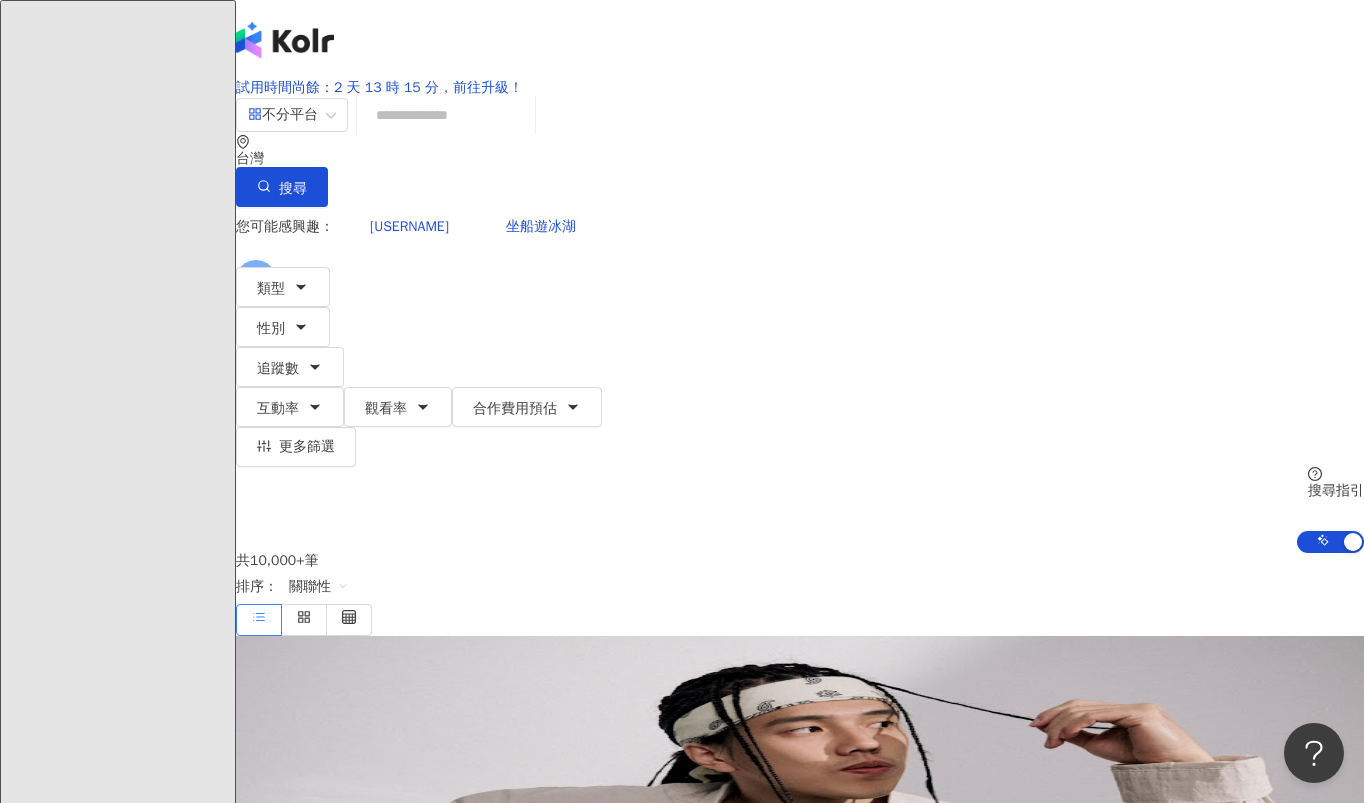 click 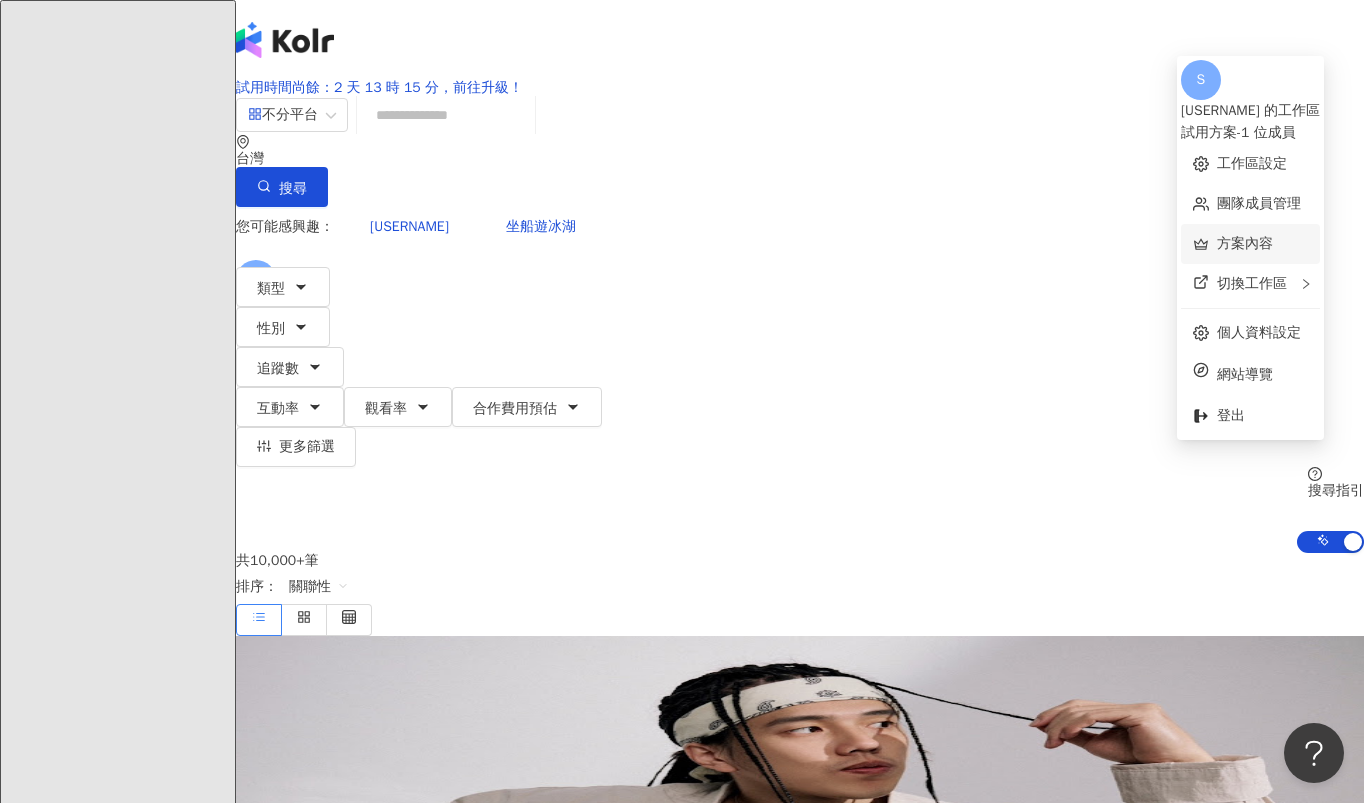 click on "方案內容" at bounding box center [1245, 243] 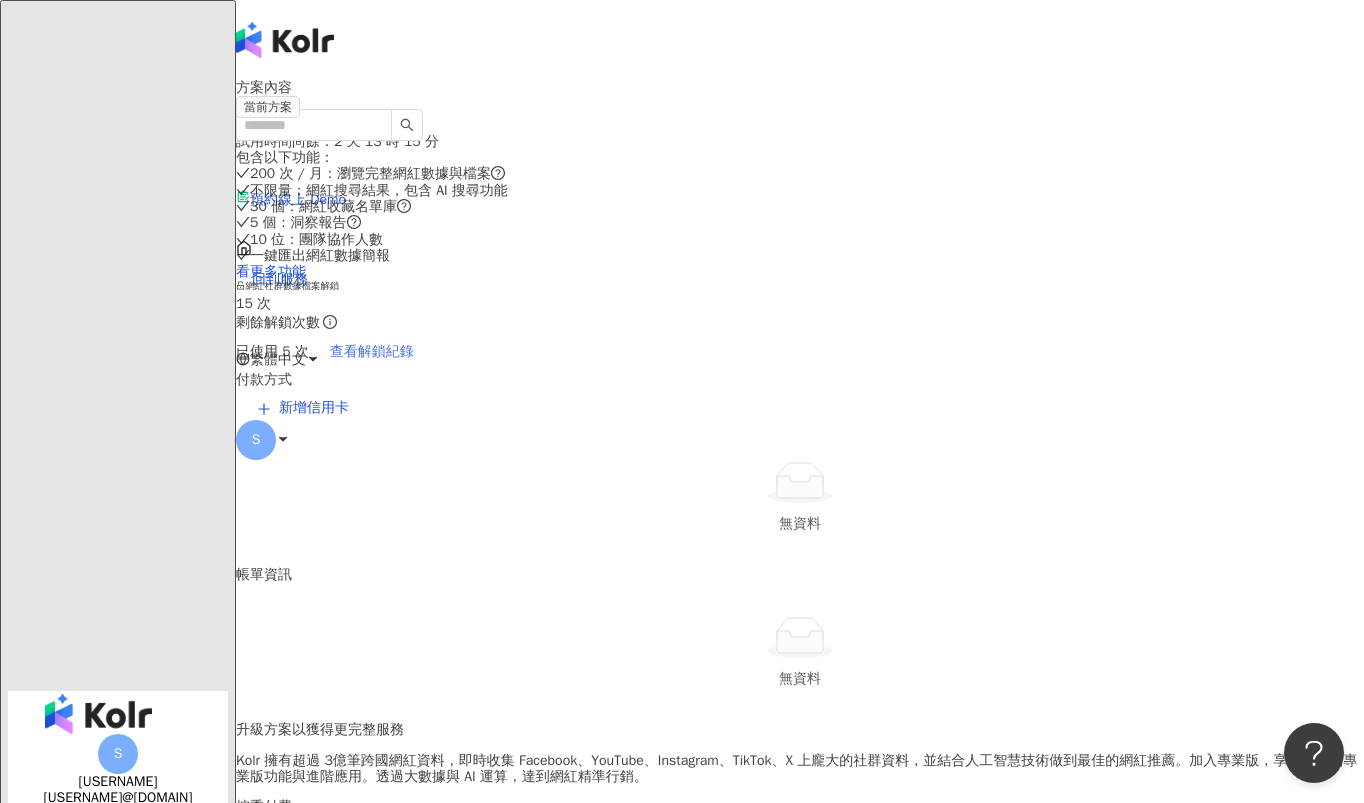 click on "查看解鎖紀錄" at bounding box center [372, 352] 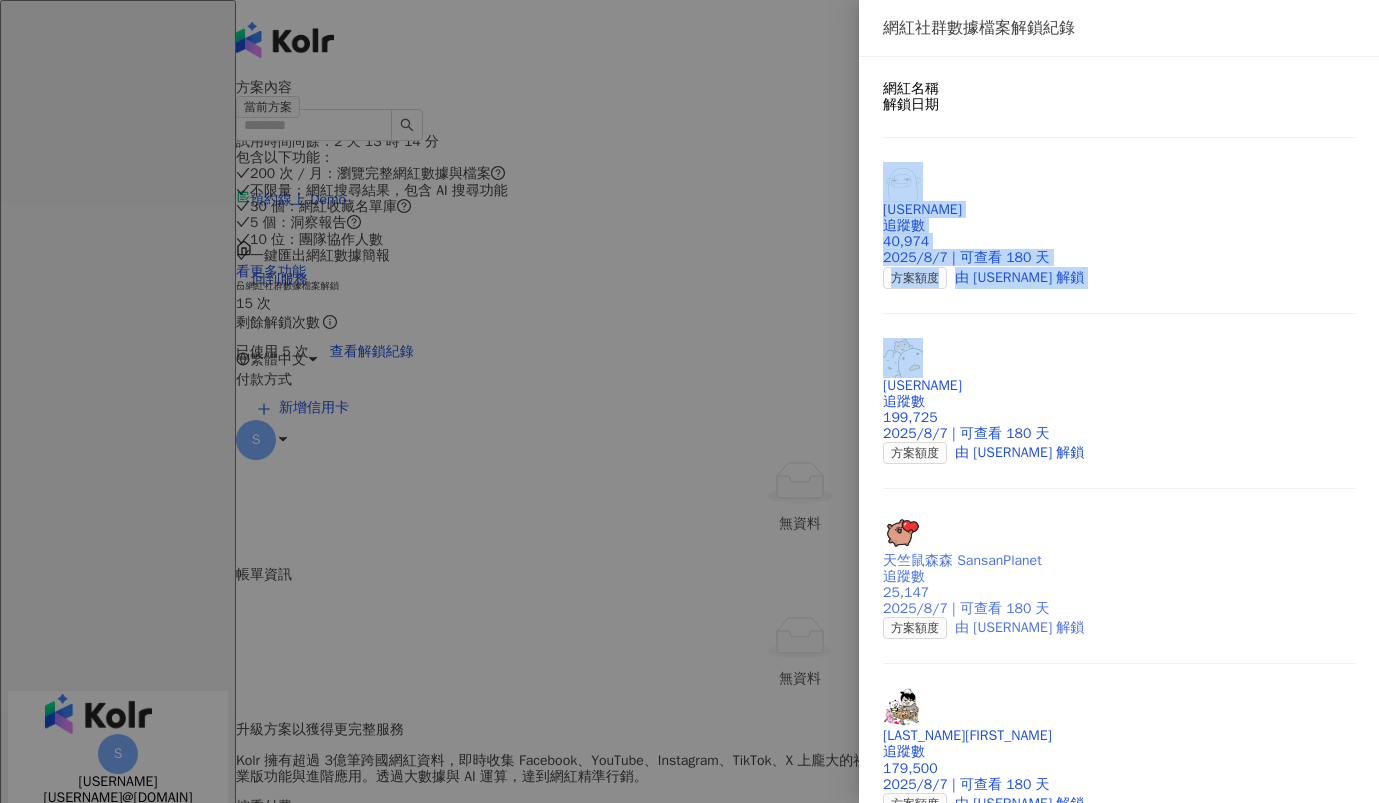 click on "天竺鼠森森 SansanPlanet" at bounding box center [1119, 561] 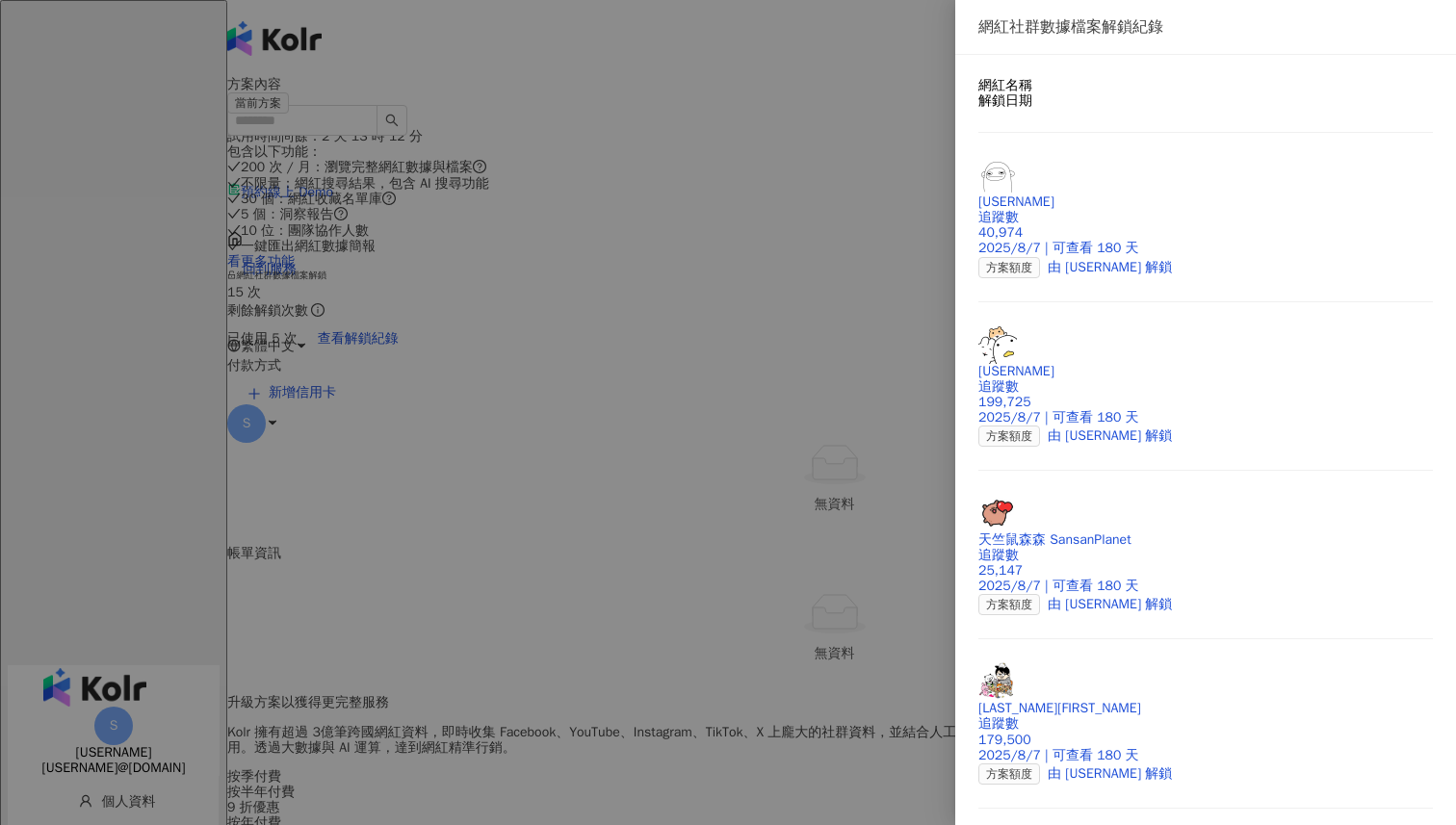 click at bounding box center (728, 412) 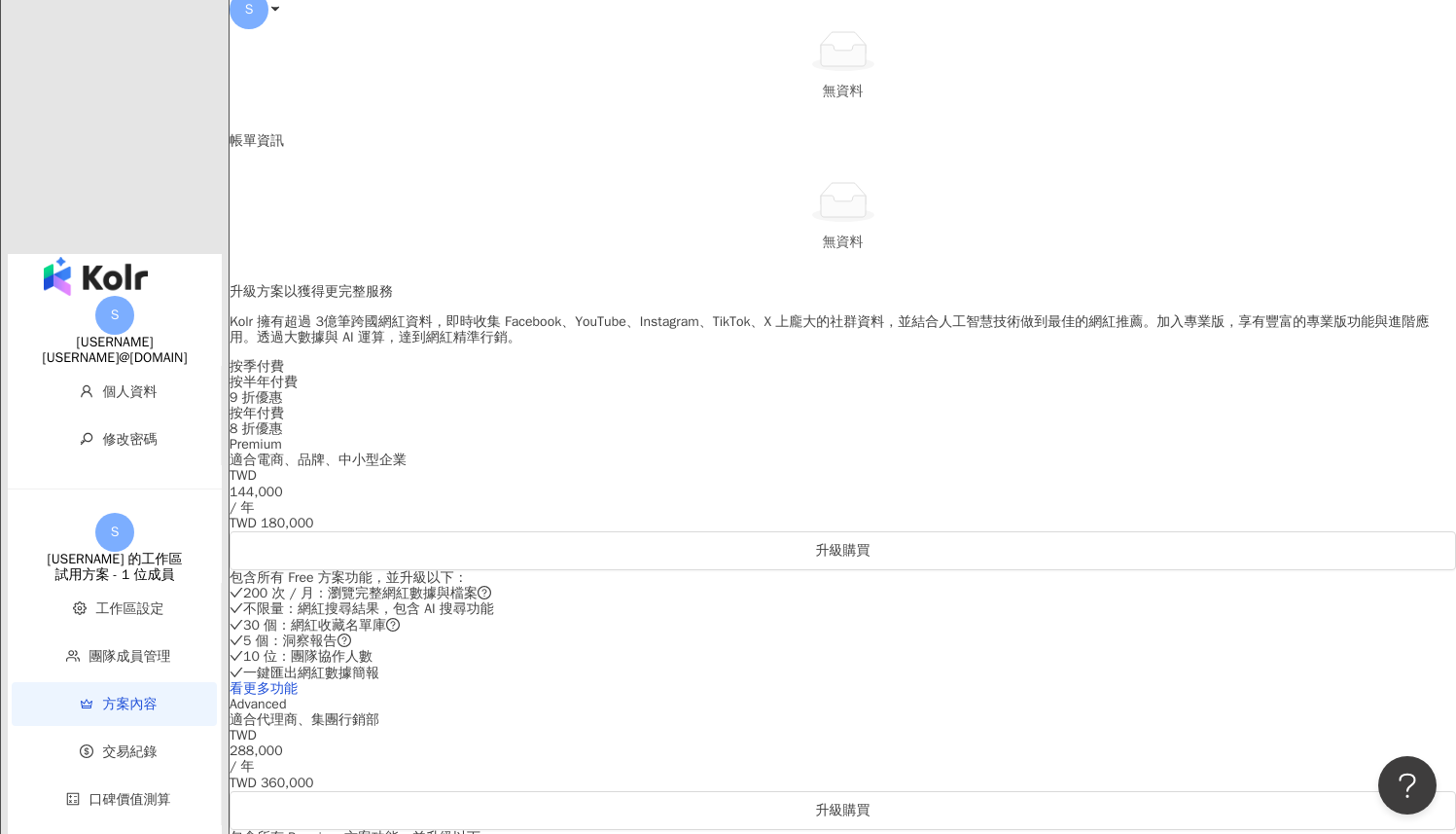 scroll, scrollTop: 0, scrollLeft: 0, axis: both 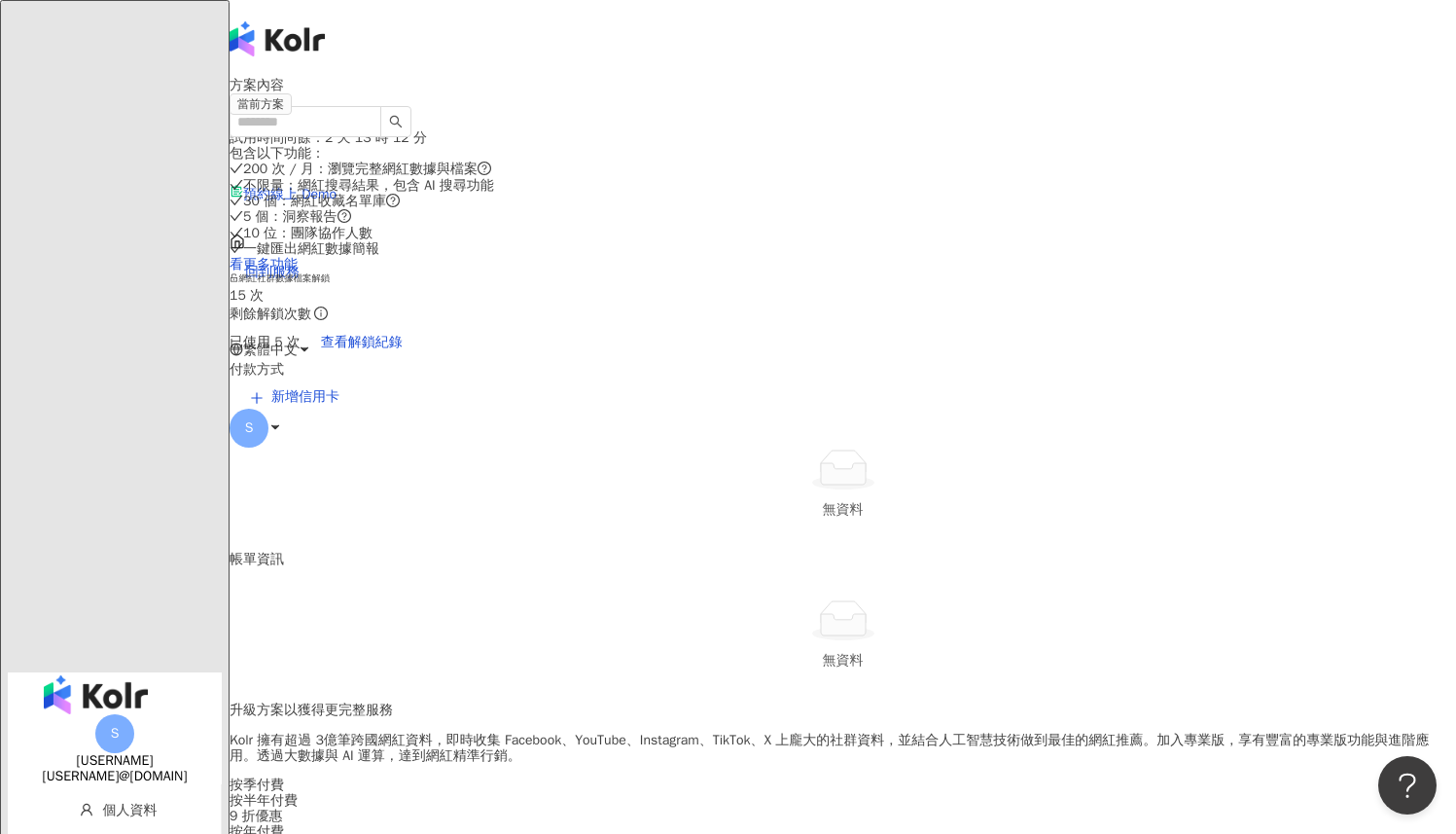click on "方案內容 當前方案 試用方案 試用時間尚餘：2 天 13 時 12 分 包含以下功能 ：  200 次 / 月 ：瀏覽完整網紅數據與檔案  不限量 ：網紅搜尋結果，包含 AI 搜尋功能  30 個 ：網紅收藏名單庫  5 個 ：洞察報告  10 位 ：團隊協作人數 一鍵匯出網紅數據簡報 看更多功能 網紅社群數據檔案解鎖 15 次 剩餘解鎖次數 已使用 5 次 查看解鎖紀錄 付款方式 新增信用卡 無資料 帳單資訊 無資料 升級方案以獲得更完整服務 Kolr 擁有超過 3億筆跨國網紅資料，即時收集 Facebook、YouTube、Instagram、TikTok、X 上龐大的社群資料，並結合人工智慧技術做到最佳的網紅推薦。加入專業版，享有豐富的專業版功能與進階應用。透過大數據與 AI 運算，達到網紅精準行銷。 按季付費 按半年付費 9 折優惠 按年付費 8 折優惠 Premium 適合電商、品牌、中小型企業 TWD 144,000 /    年 TWD   180,000 升級購買  不限量 /" at bounding box center [842, 995] 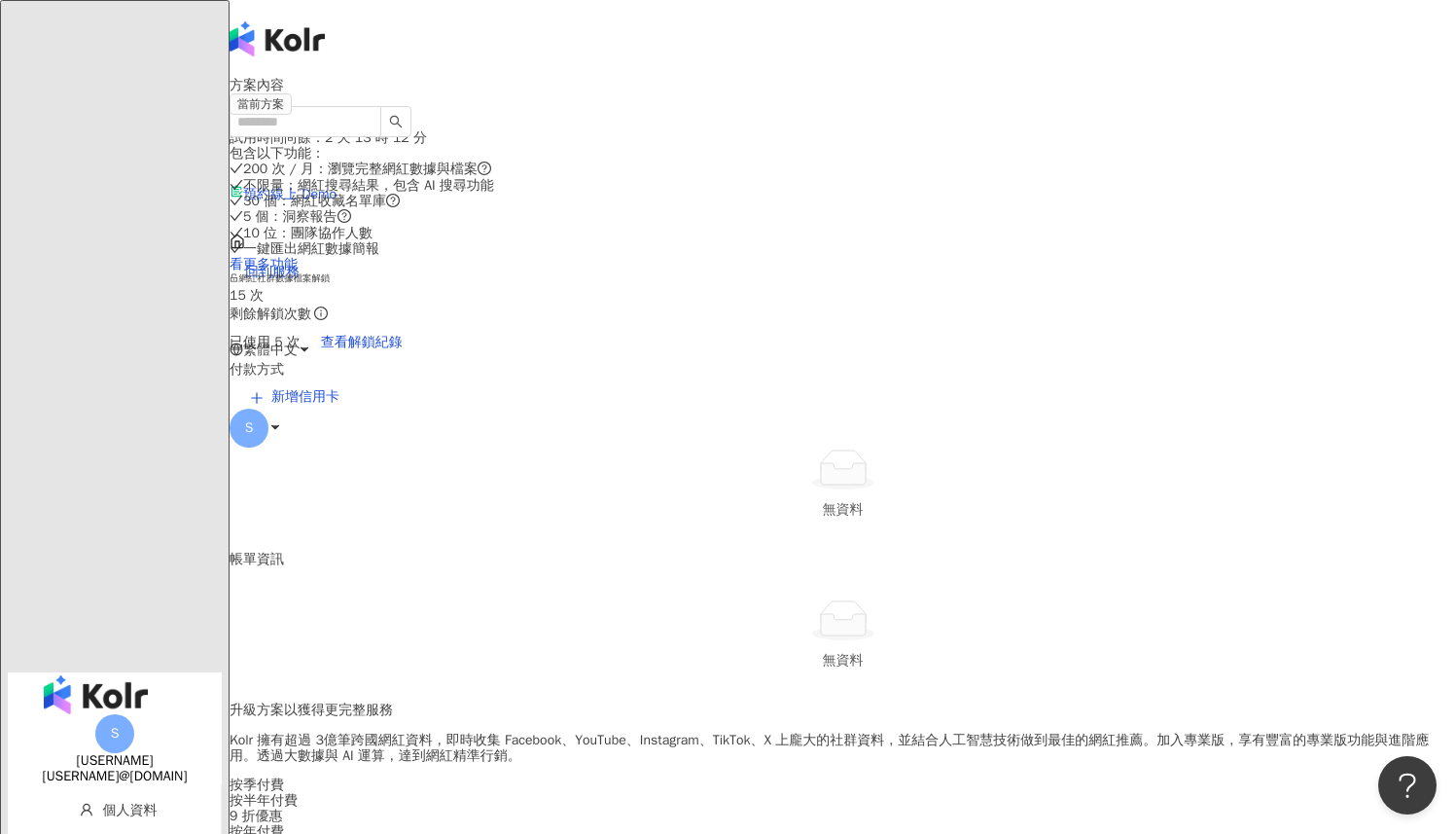 click 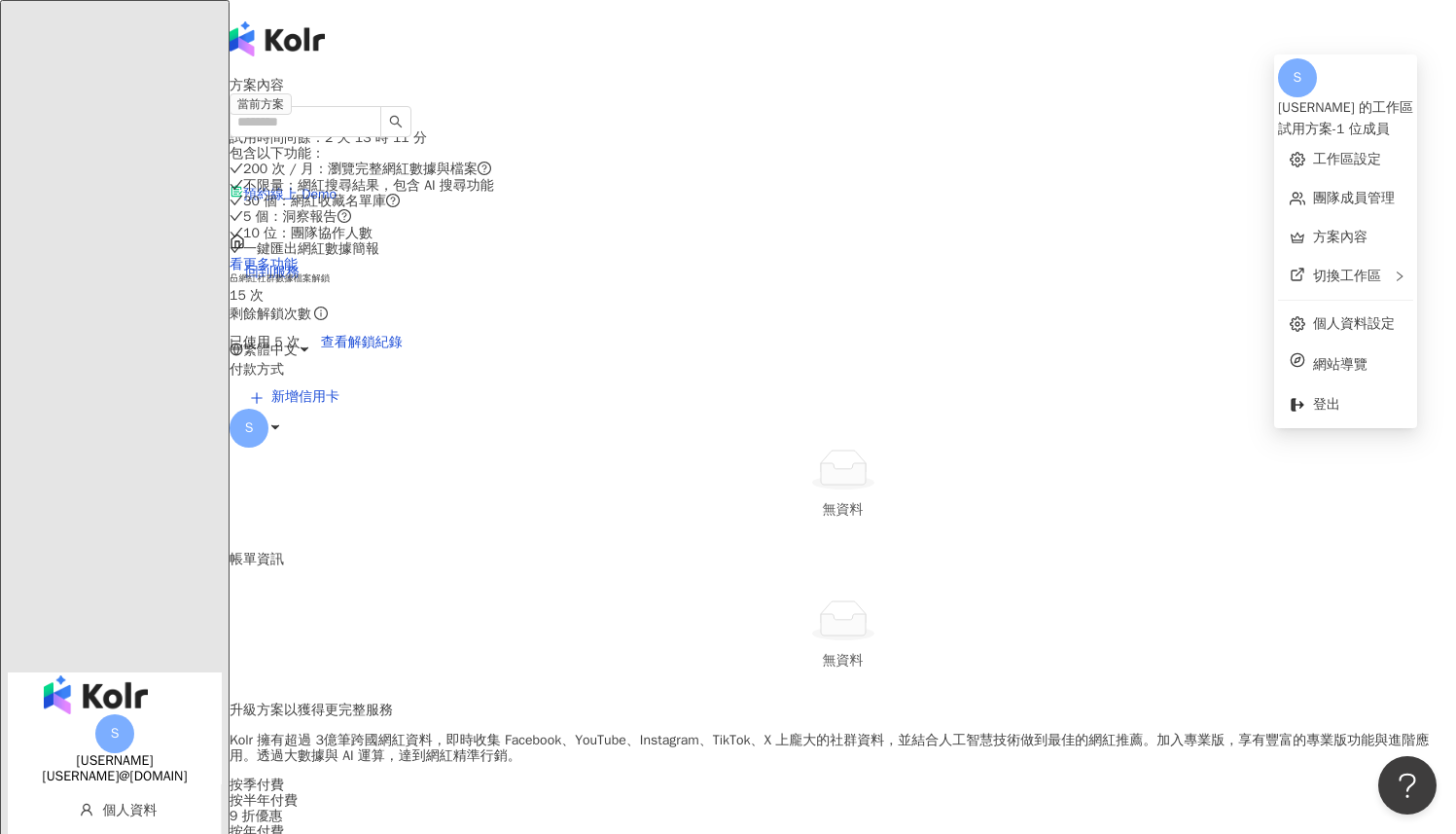 click on "包含以下功能 ：" at bounding box center [842, 154] 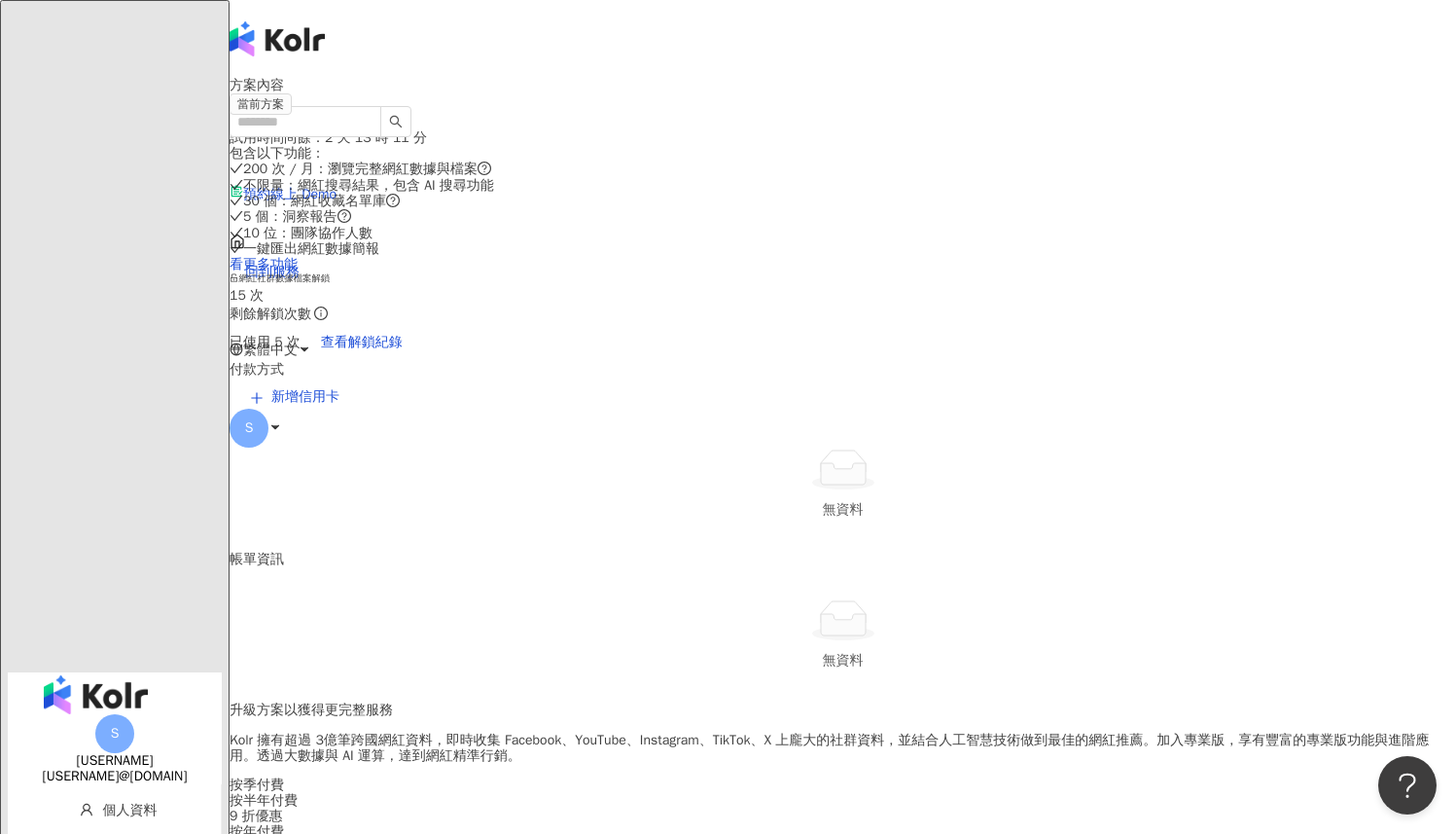 scroll, scrollTop: 420, scrollLeft: 0, axis: vertical 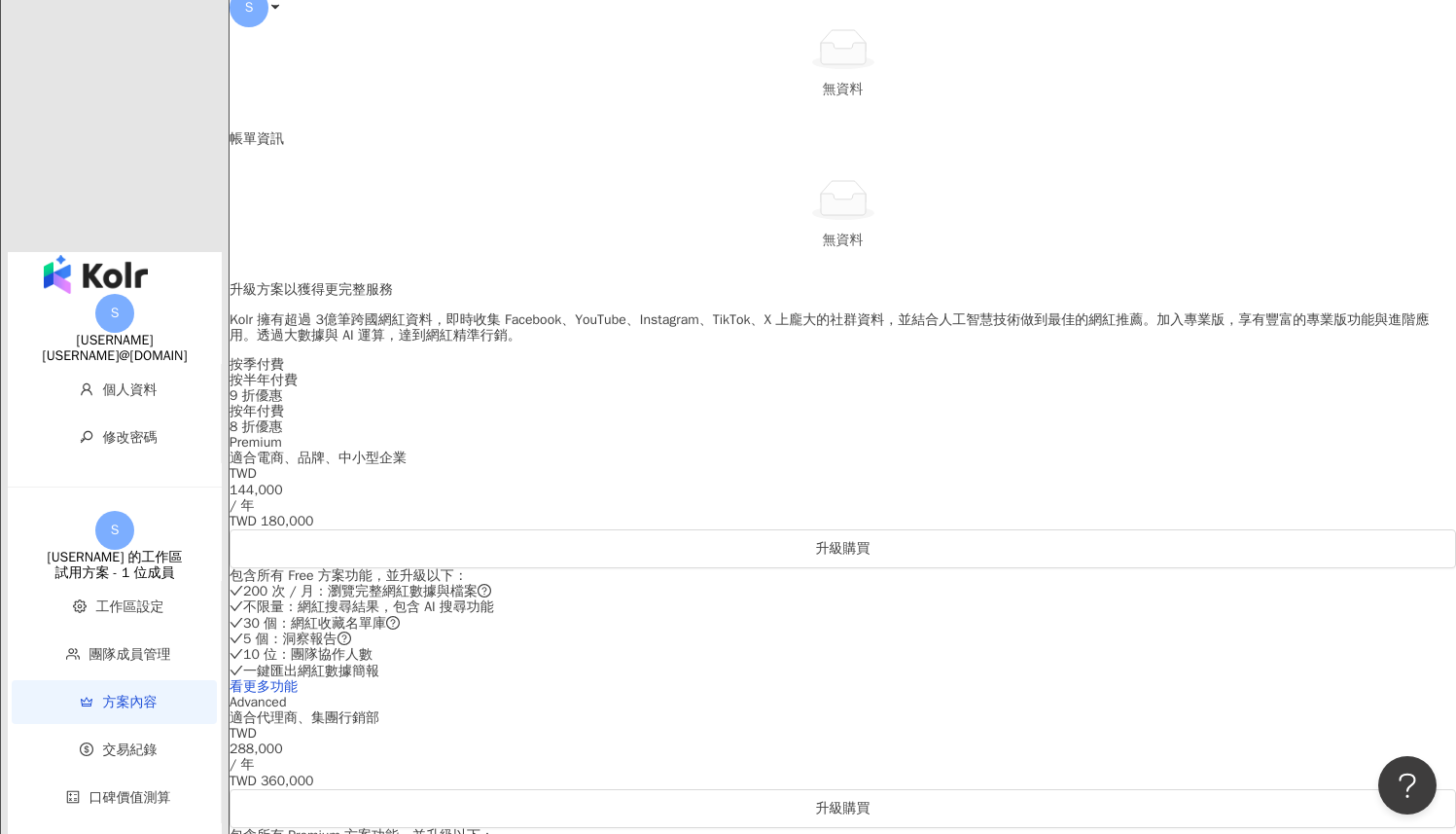 click on "el-icon-cs 預約線上 Demo 回到服務 繁體中文 S" at bounding box center [842, -187] 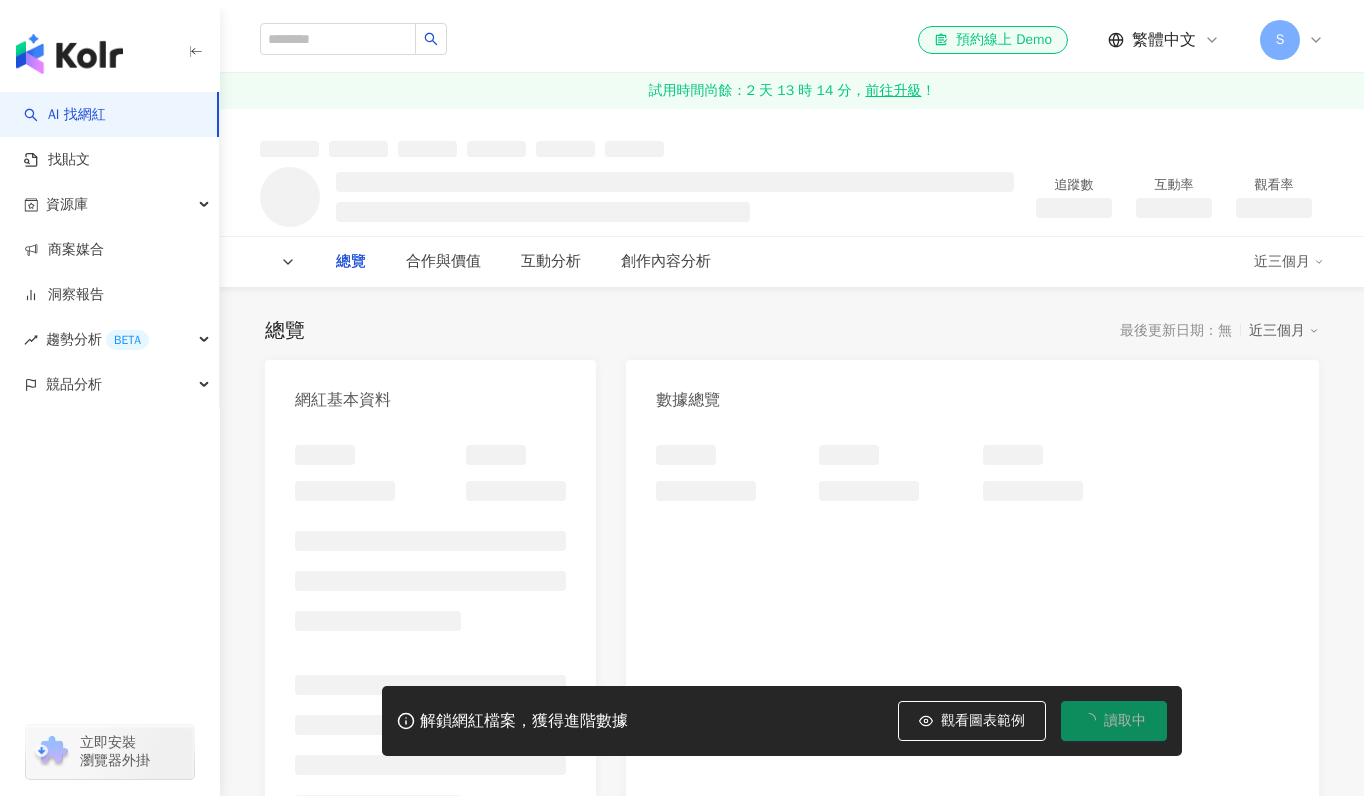 scroll, scrollTop: 0, scrollLeft: 0, axis: both 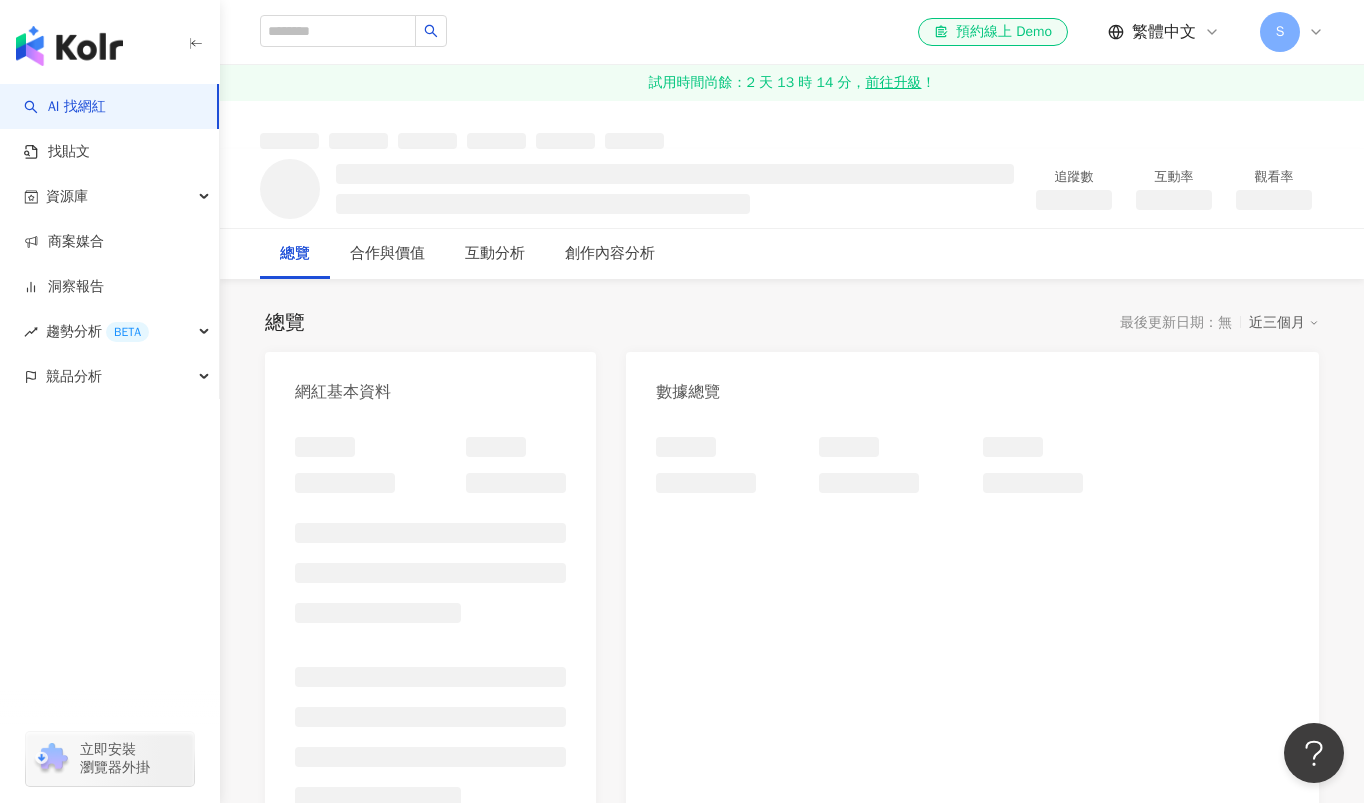 click on "近三個月" at bounding box center (1284, 323) 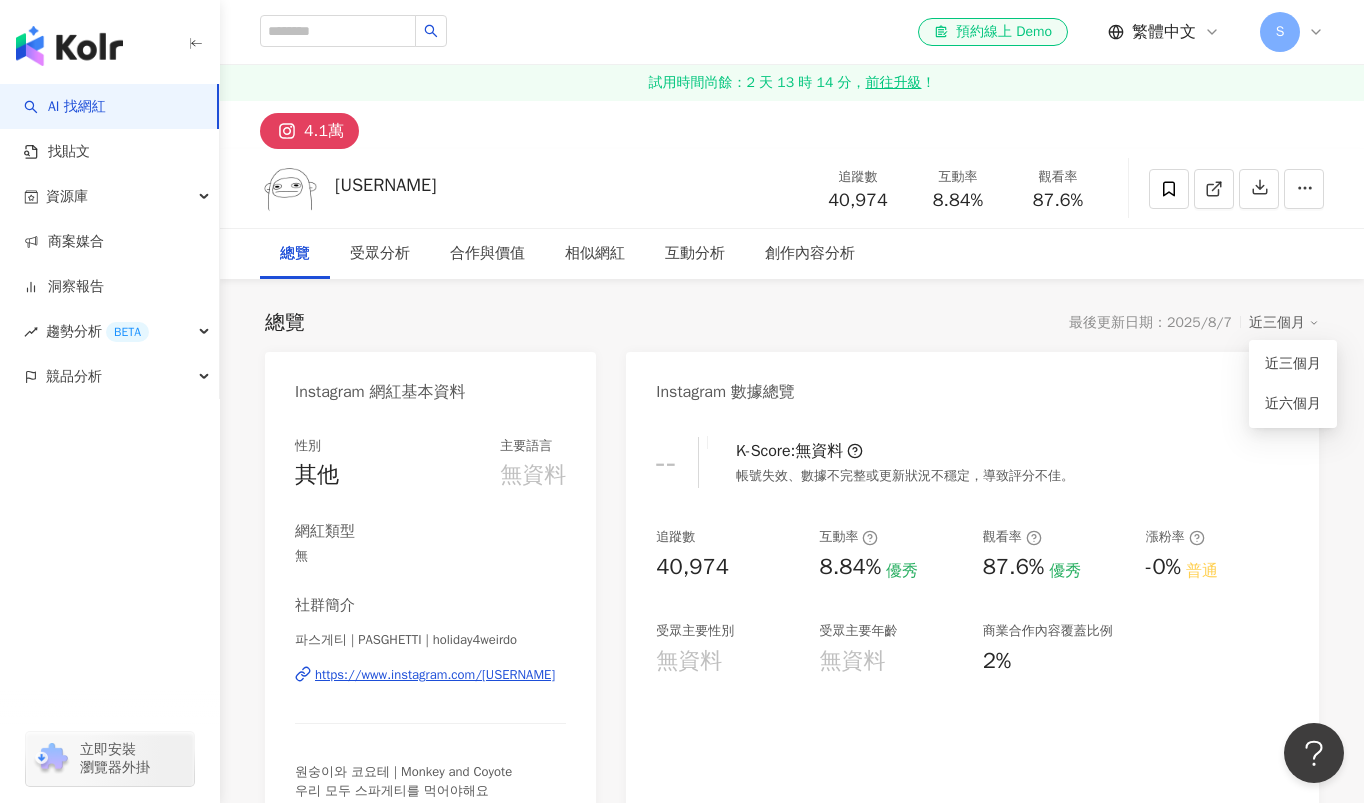 click on "近三個月" at bounding box center (1284, 323) 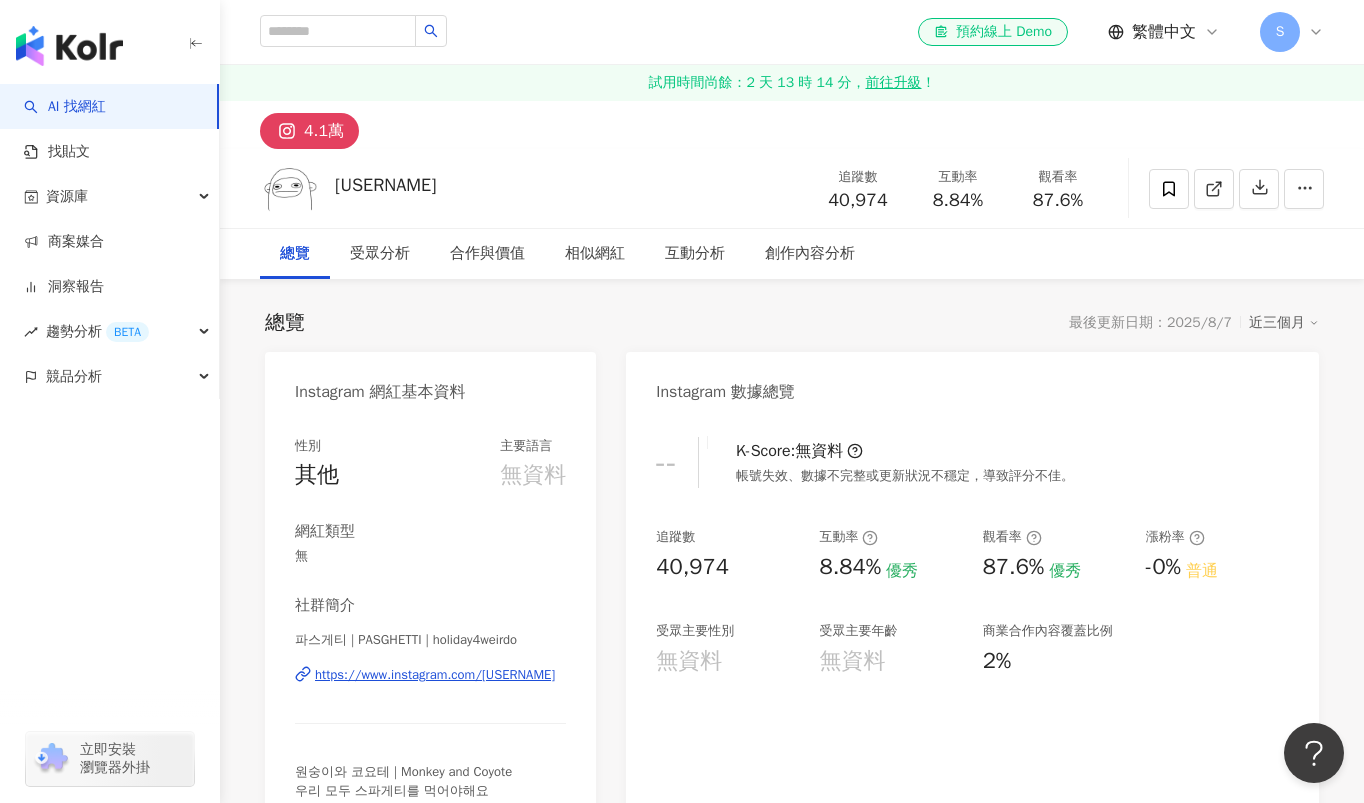 click on "Instagram 數據總覽" at bounding box center (972, 384) 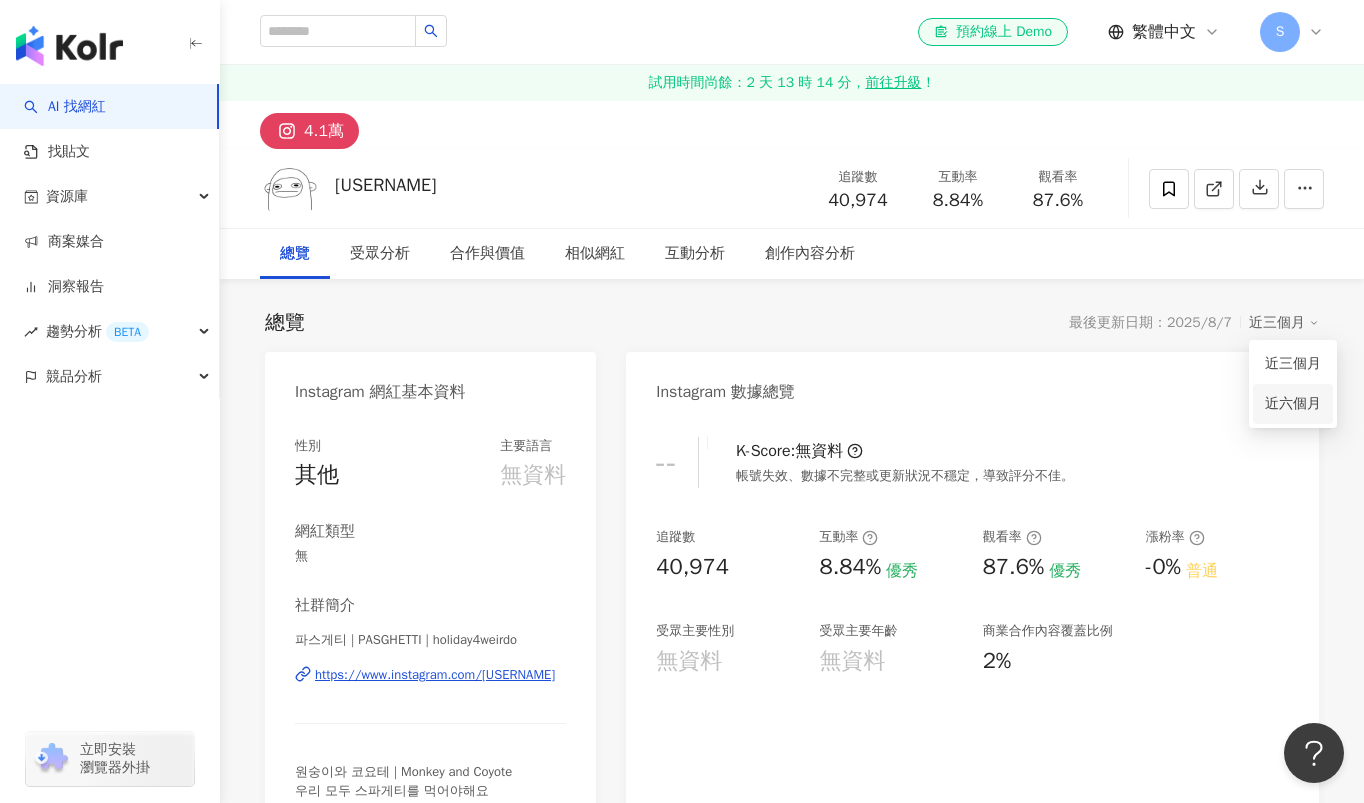 click on "近六個月" at bounding box center (1293, 404) 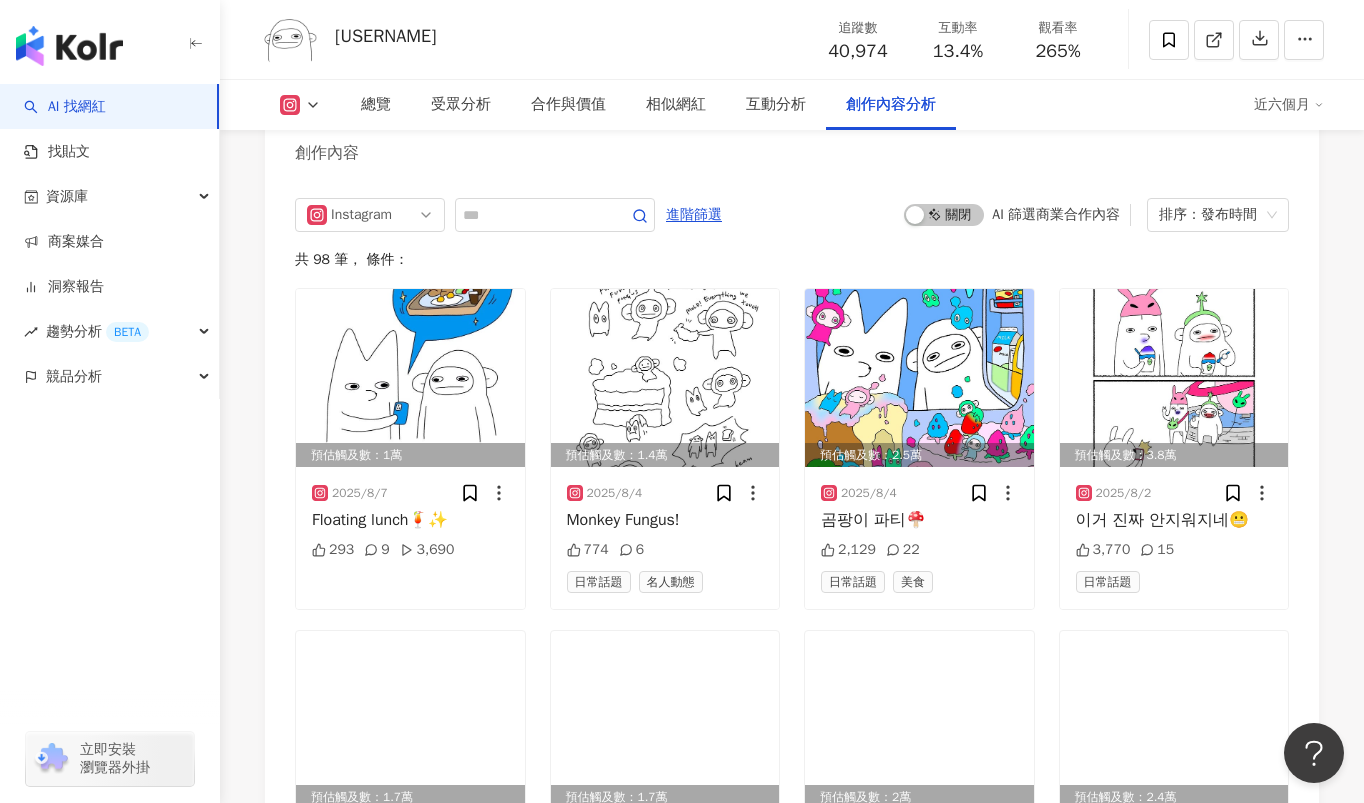 scroll, scrollTop: 5937, scrollLeft: 0, axis: vertical 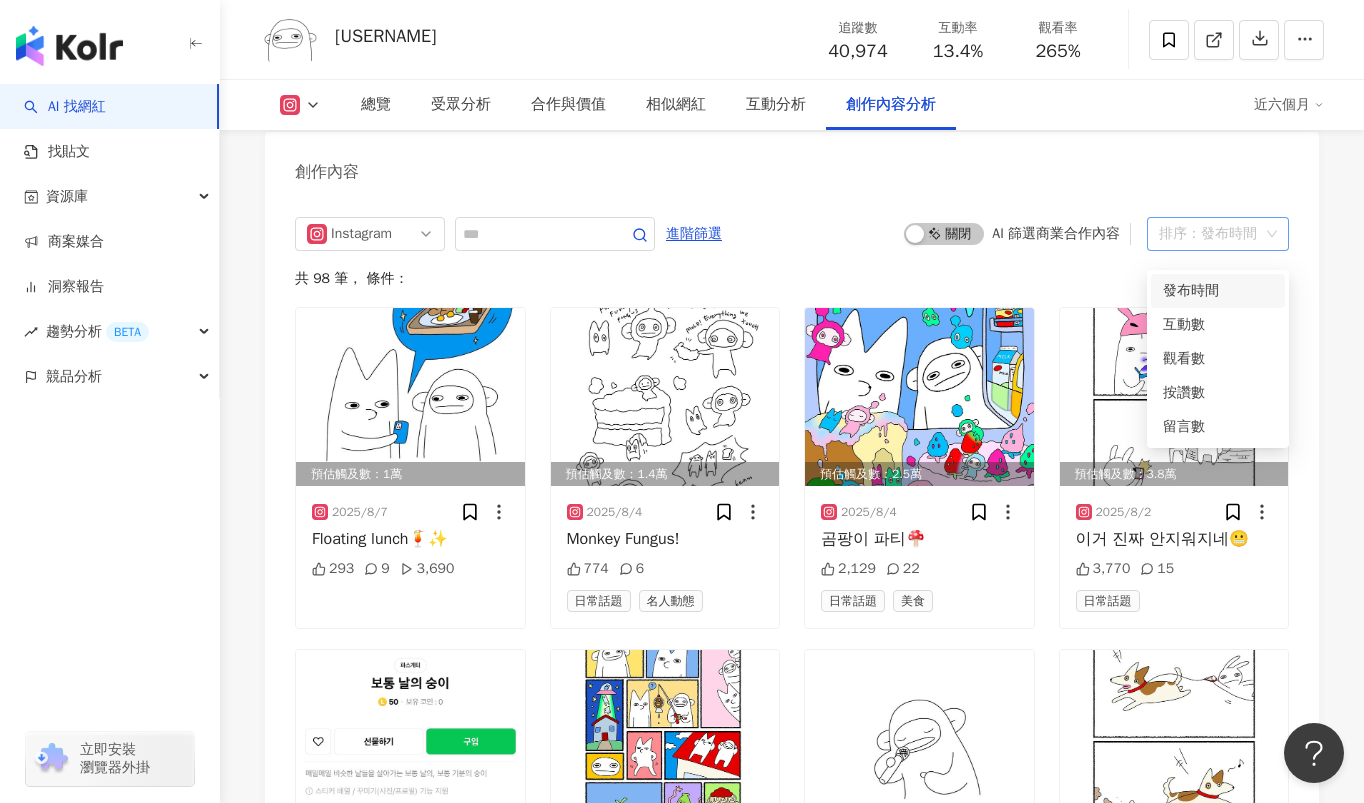 click on "排序：發布時間" at bounding box center [1209, 234] 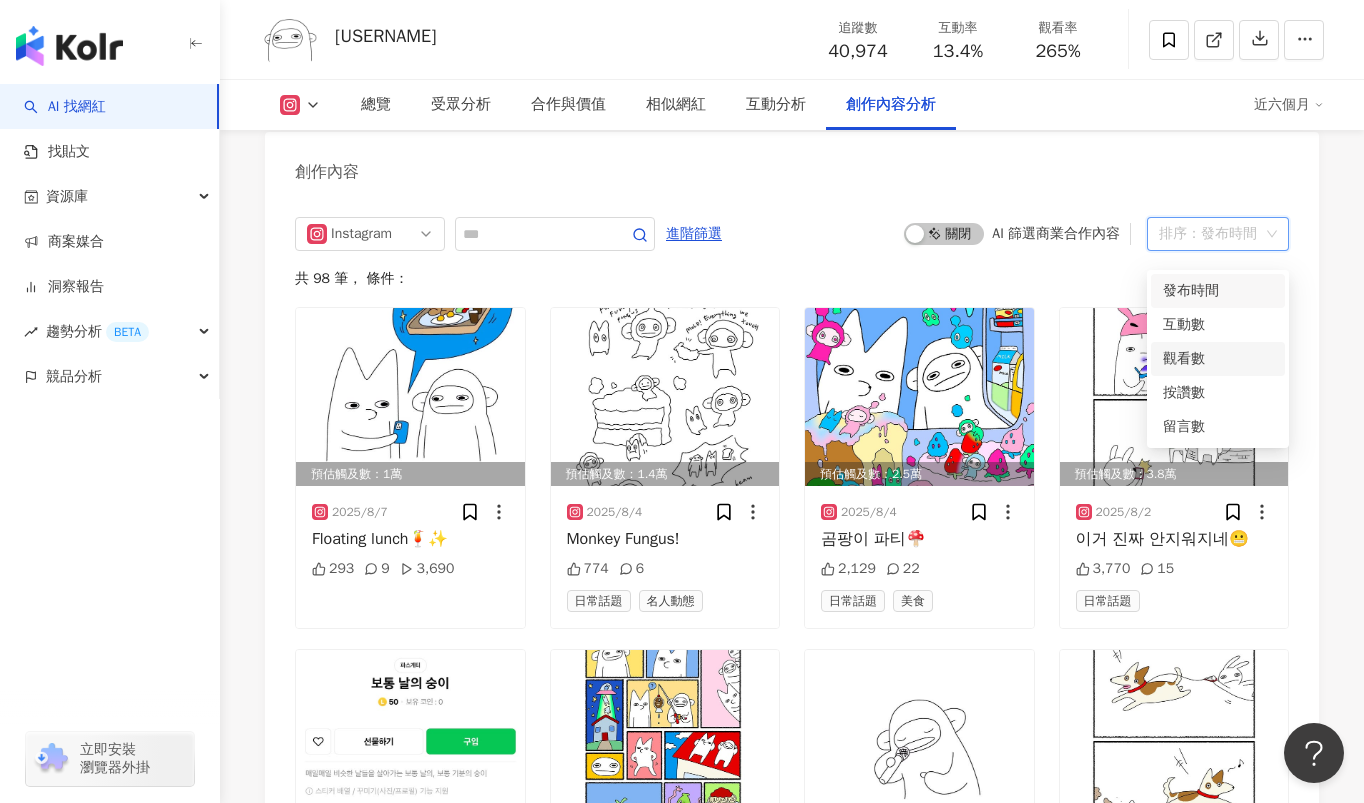 click on "觀看數" at bounding box center (1218, 359) 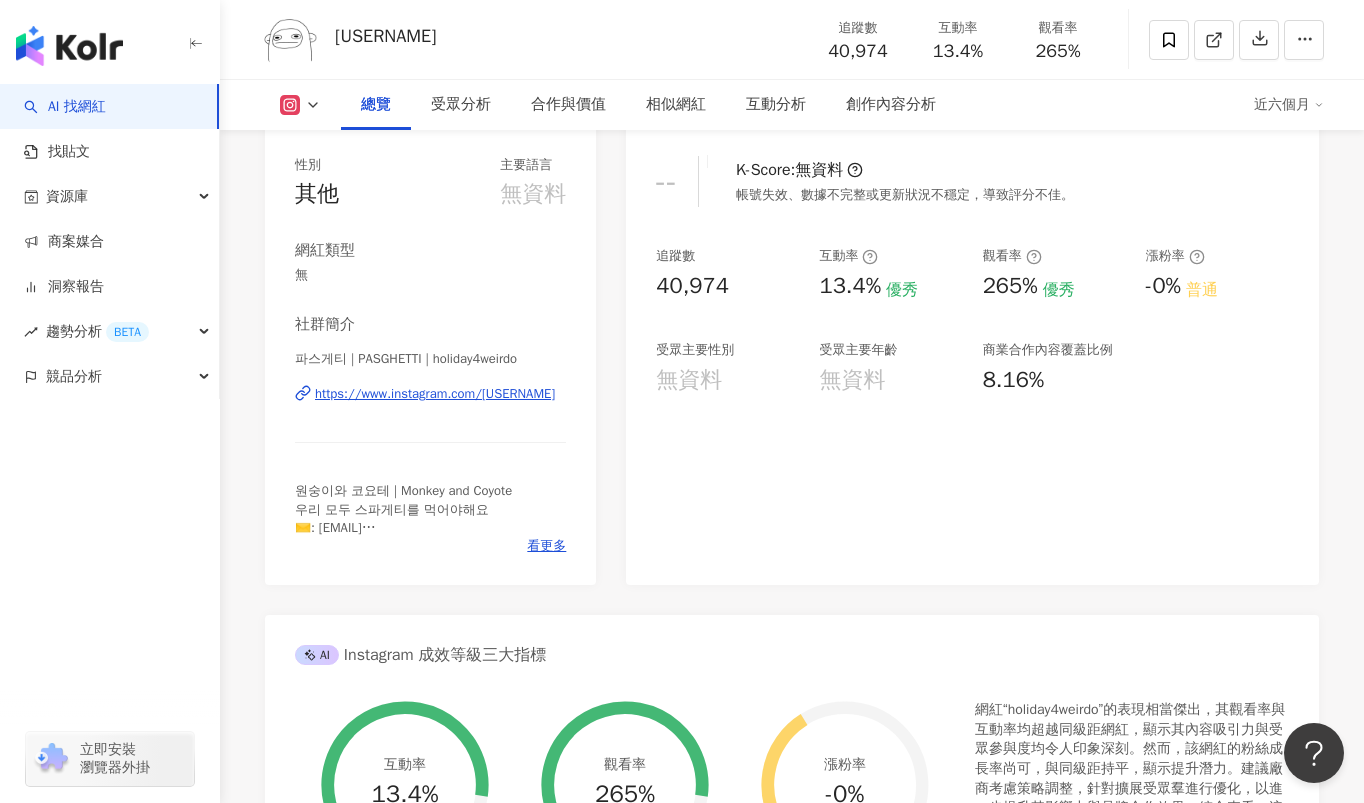 scroll, scrollTop: 0, scrollLeft: 0, axis: both 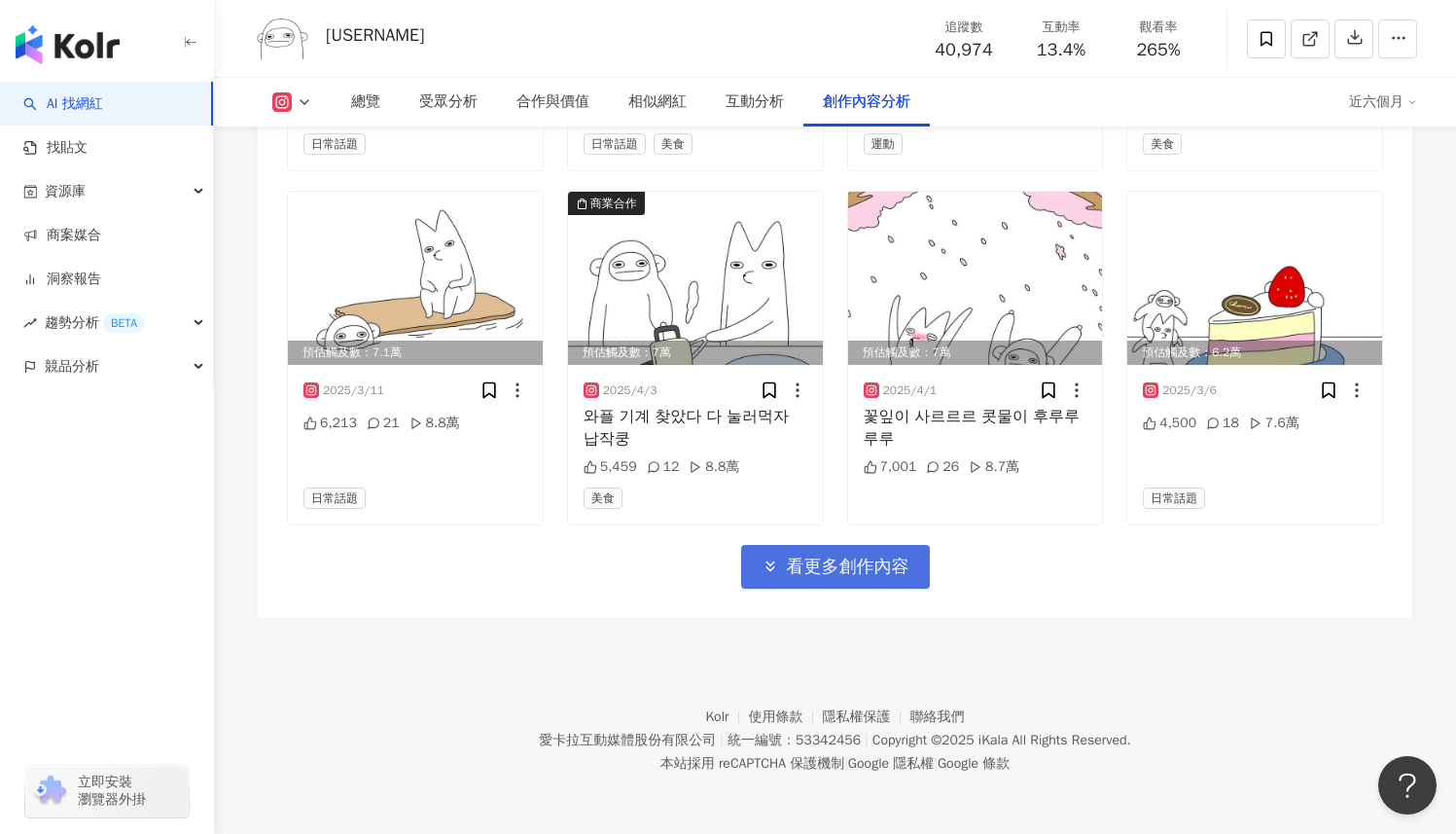 click on "看更多創作內容" at bounding box center (848, 567) 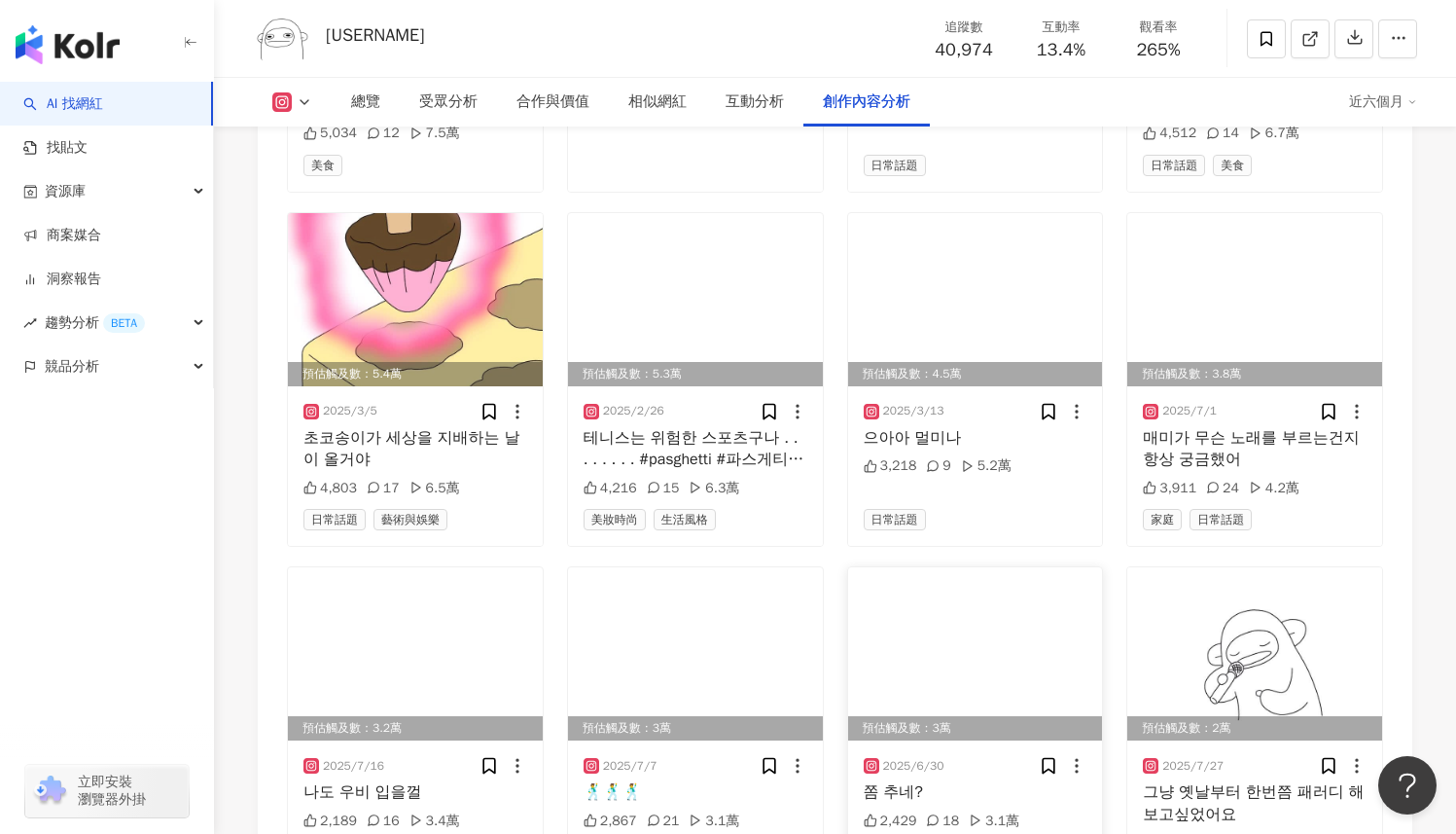 scroll, scrollTop: 7652, scrollLeft: 0, axis: vertical 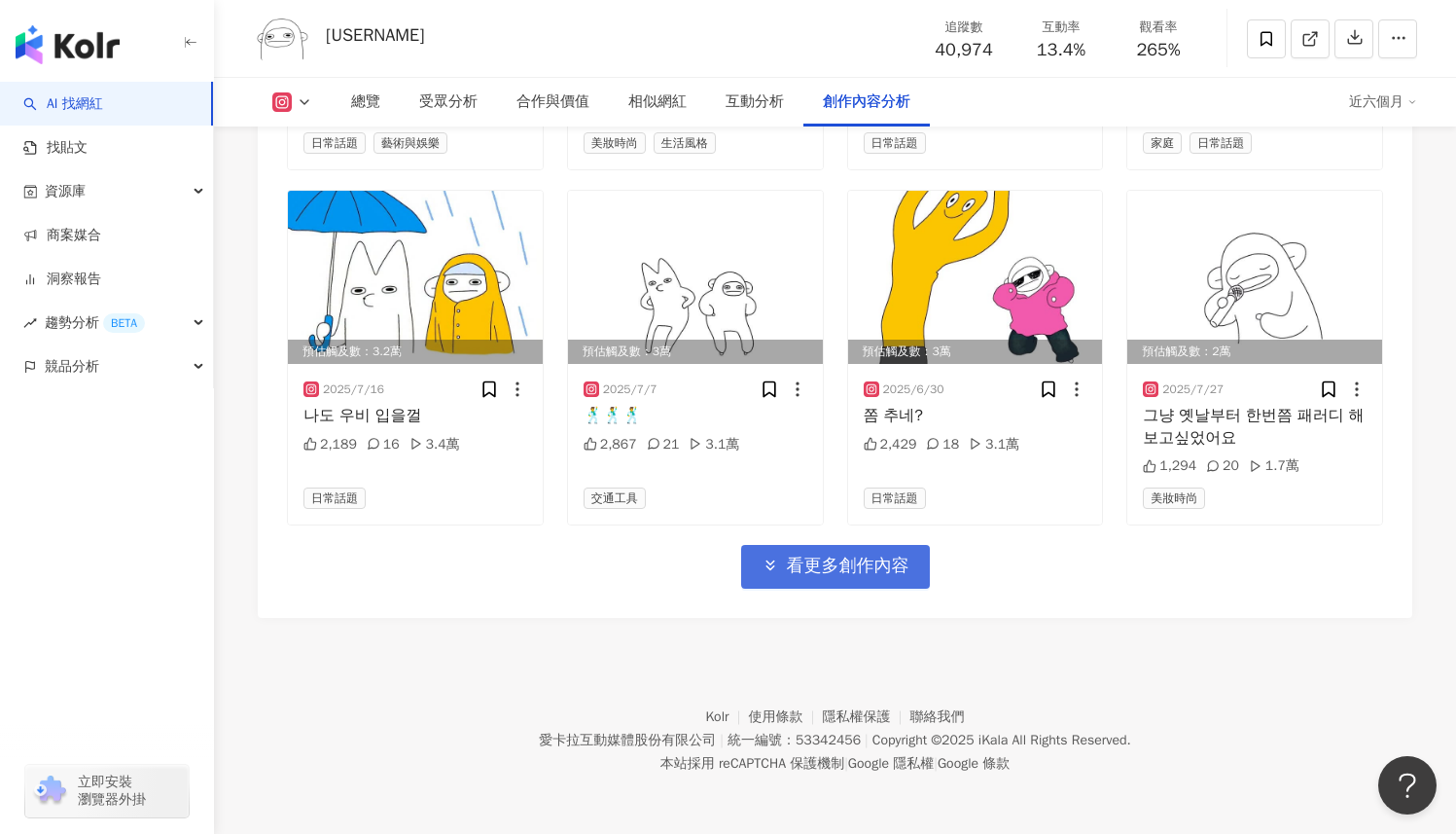 click on "看更多創作內容" at bounding box center [848, 566] 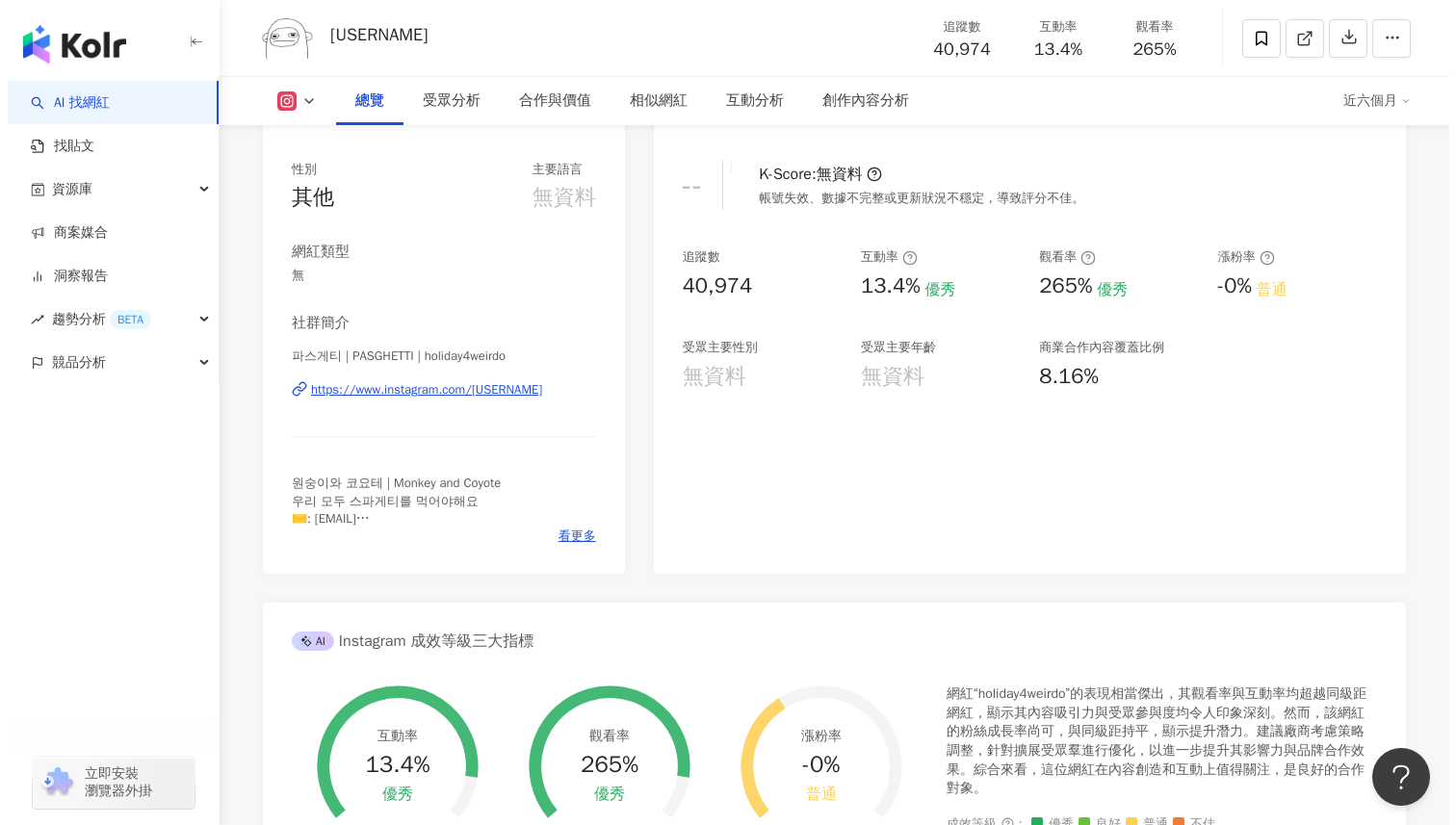 scroll, scrollTop: 0, scrollLeft: 0, axis: both 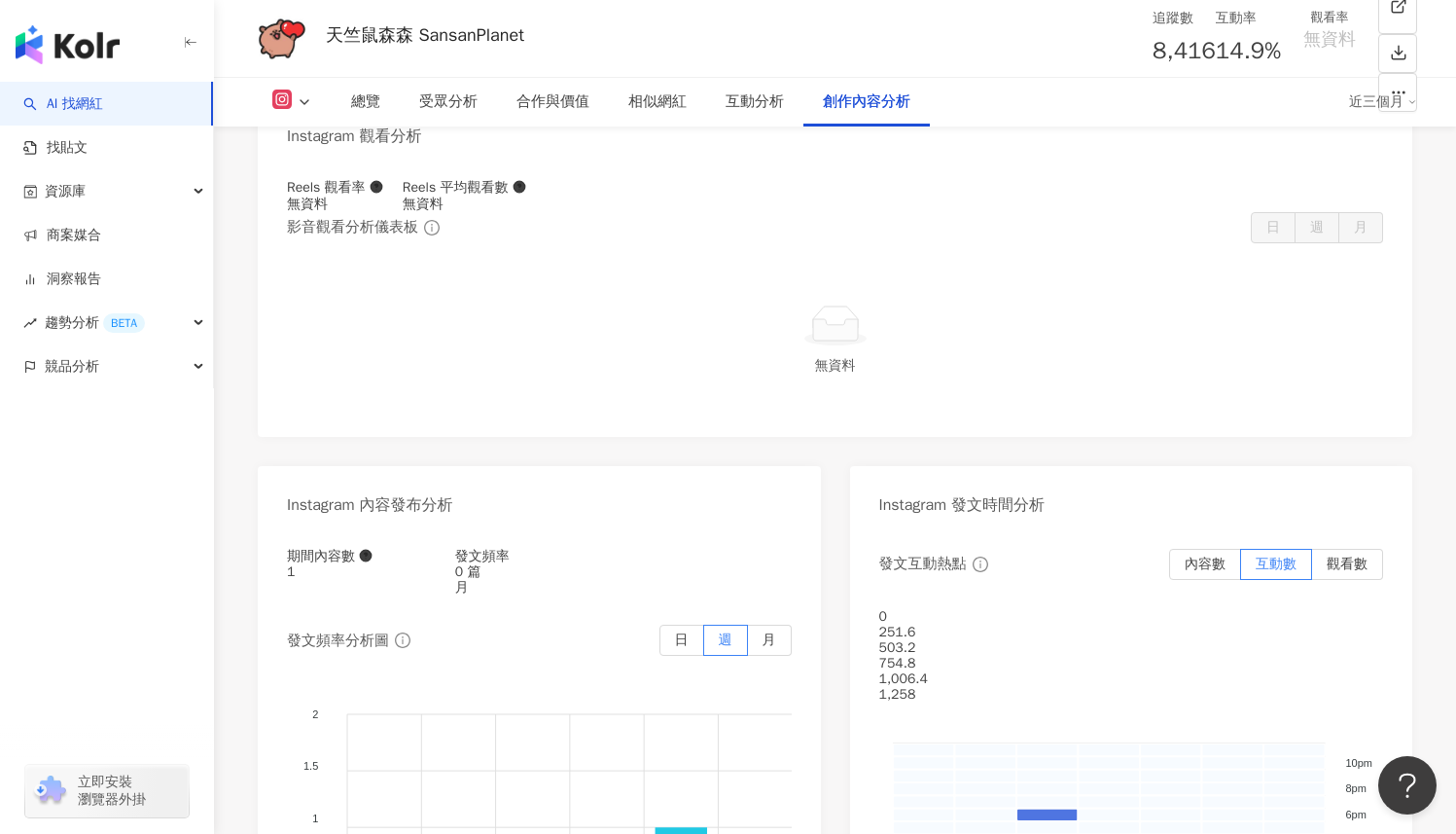 click on "排序：發布時間" at bounding box center (1305, 1867) 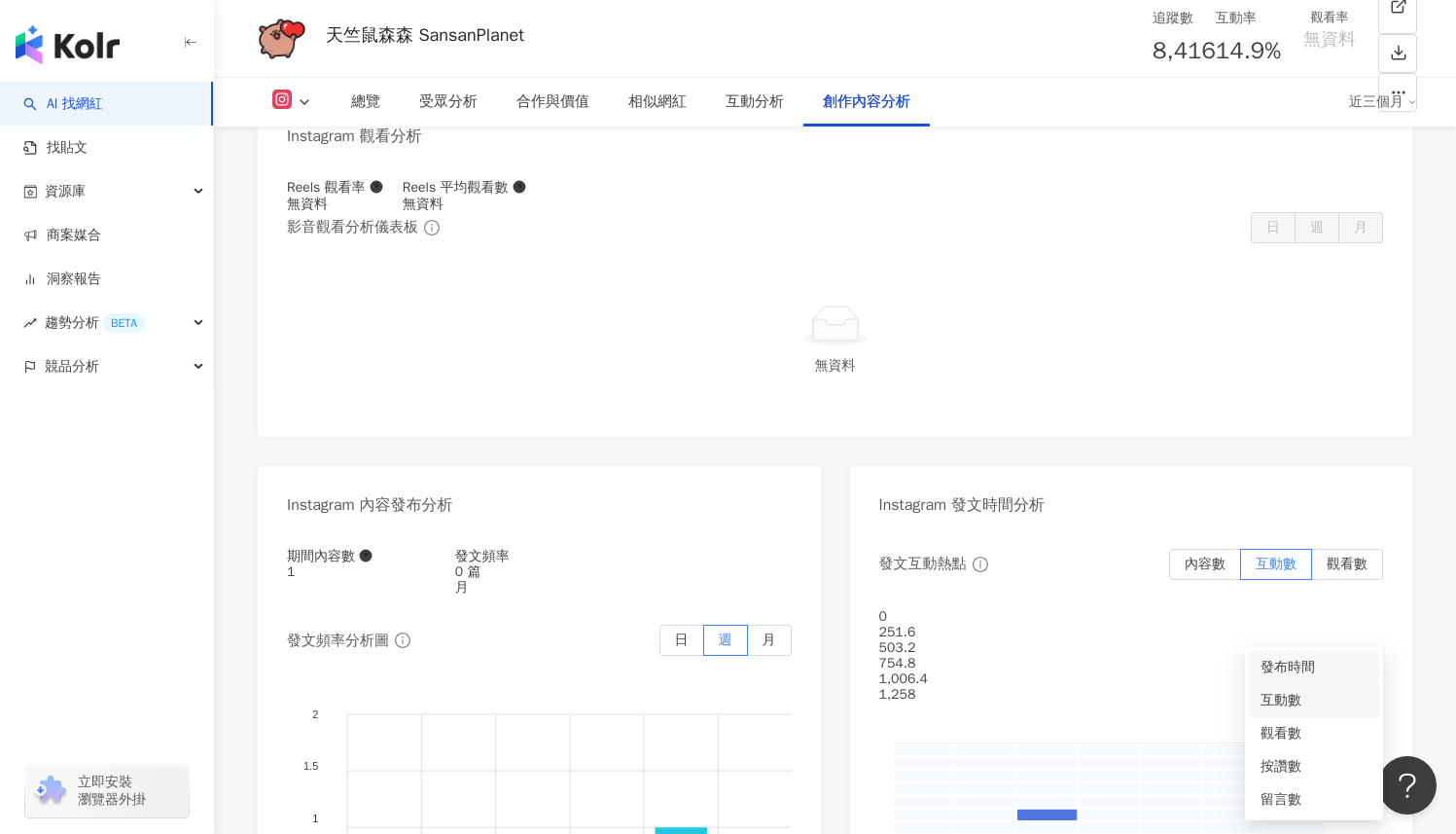 click on "互動數" at bounding box center [1314, 701] 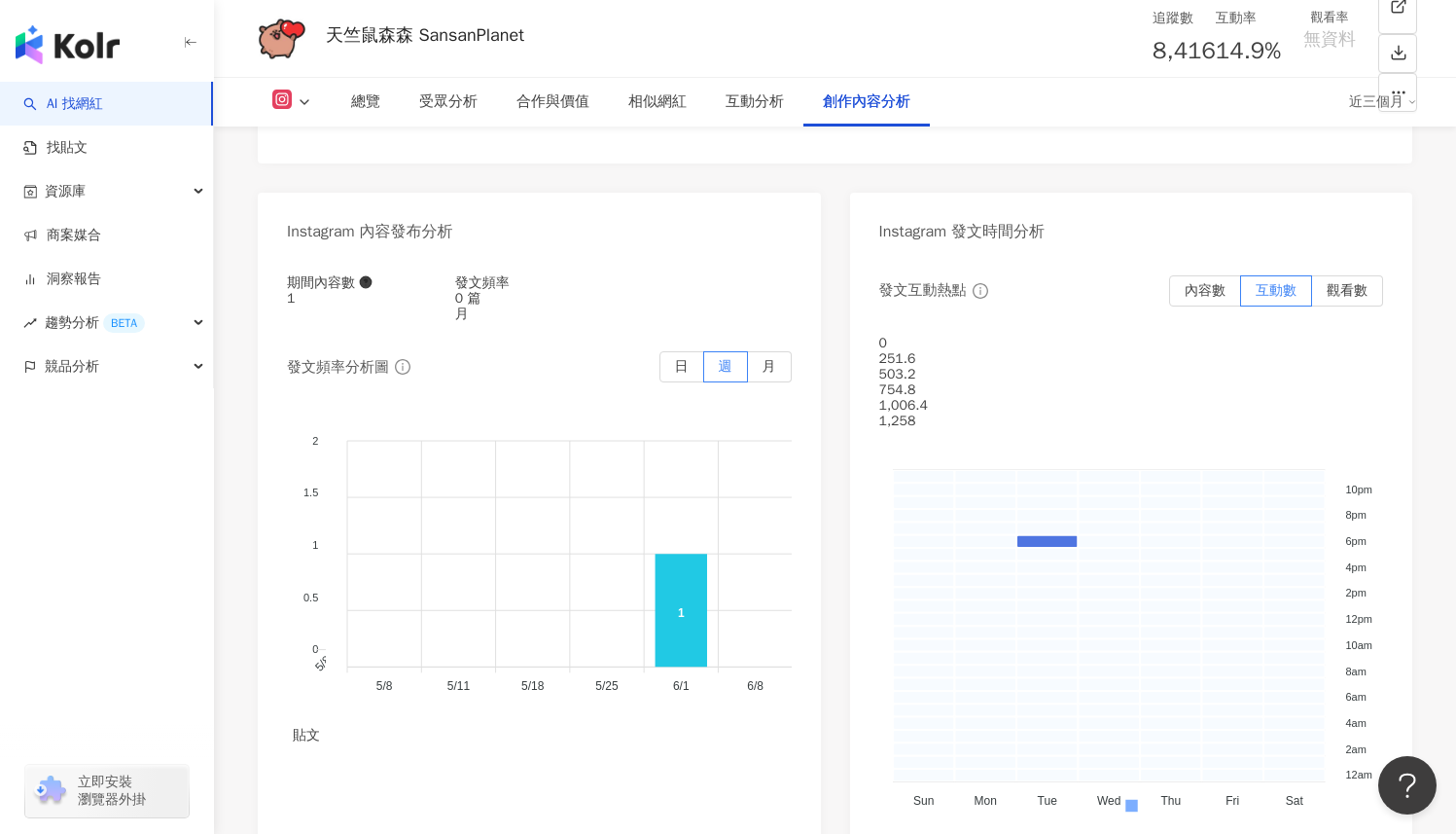 scroll, scrollTop: 5632, scrollLeft: 0, axis: vertical 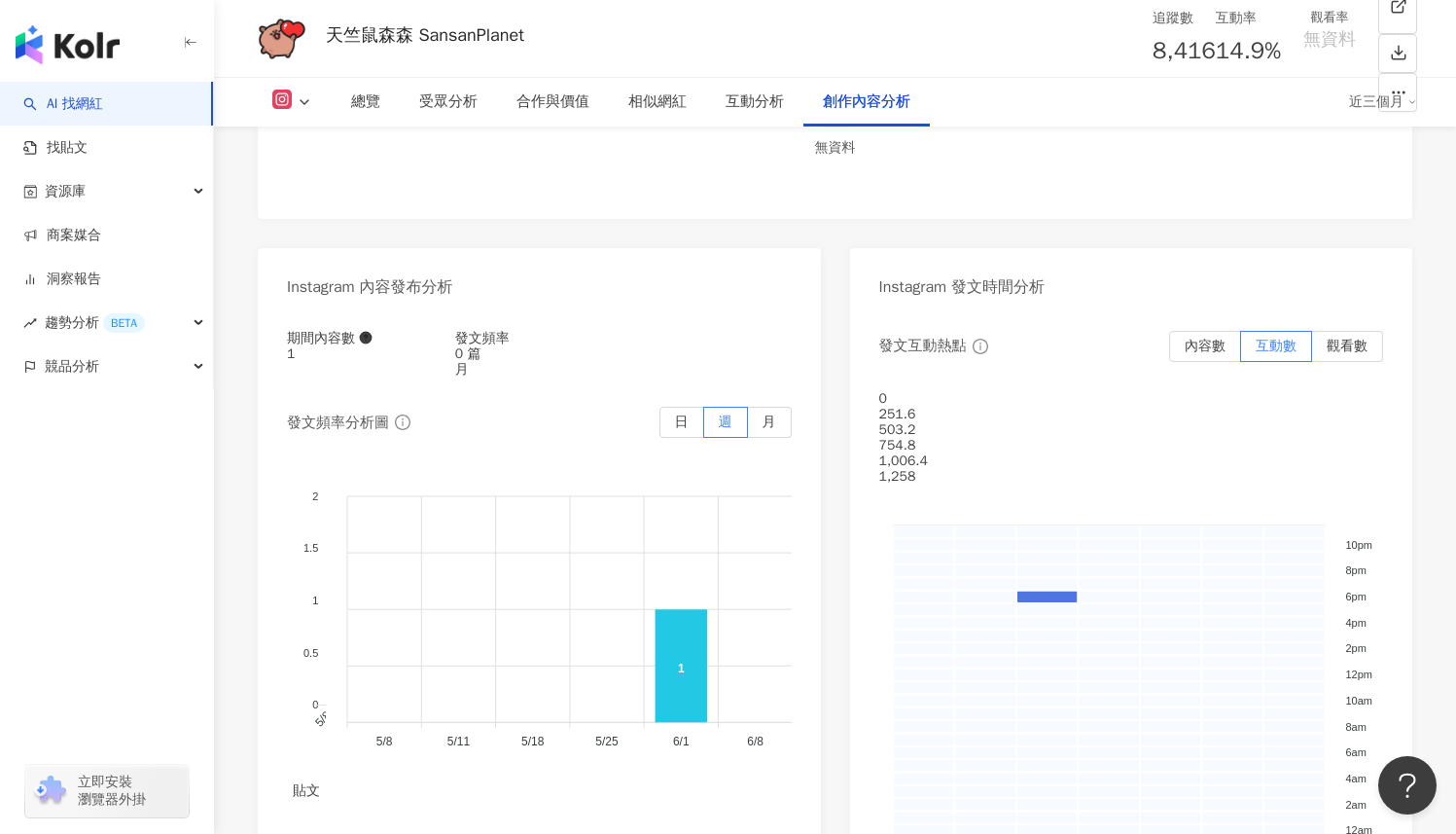 click on "互動數" at bounding box center (1318, 1650) 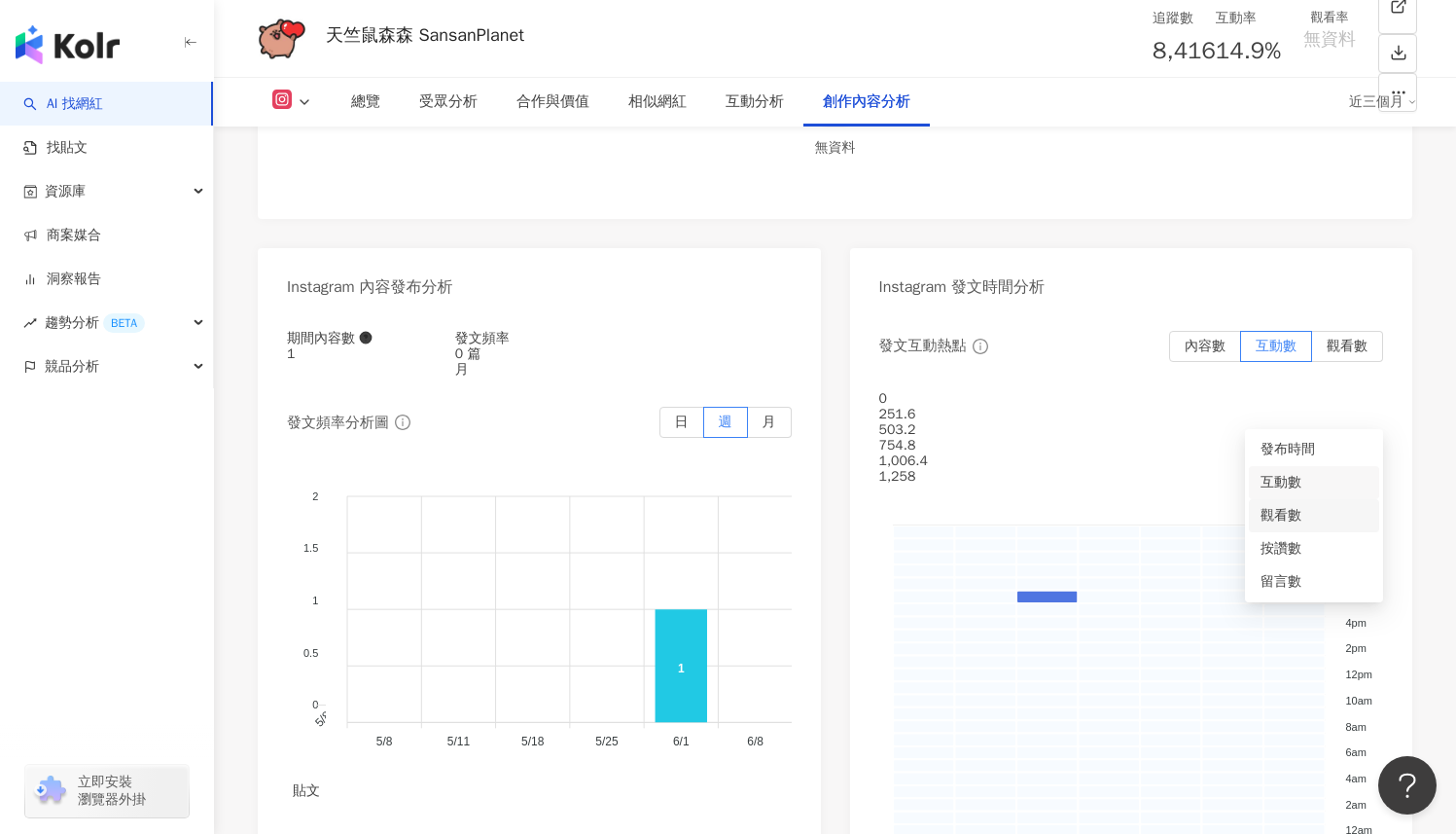 click on "觀看數" at bounding box center (1314, 516) 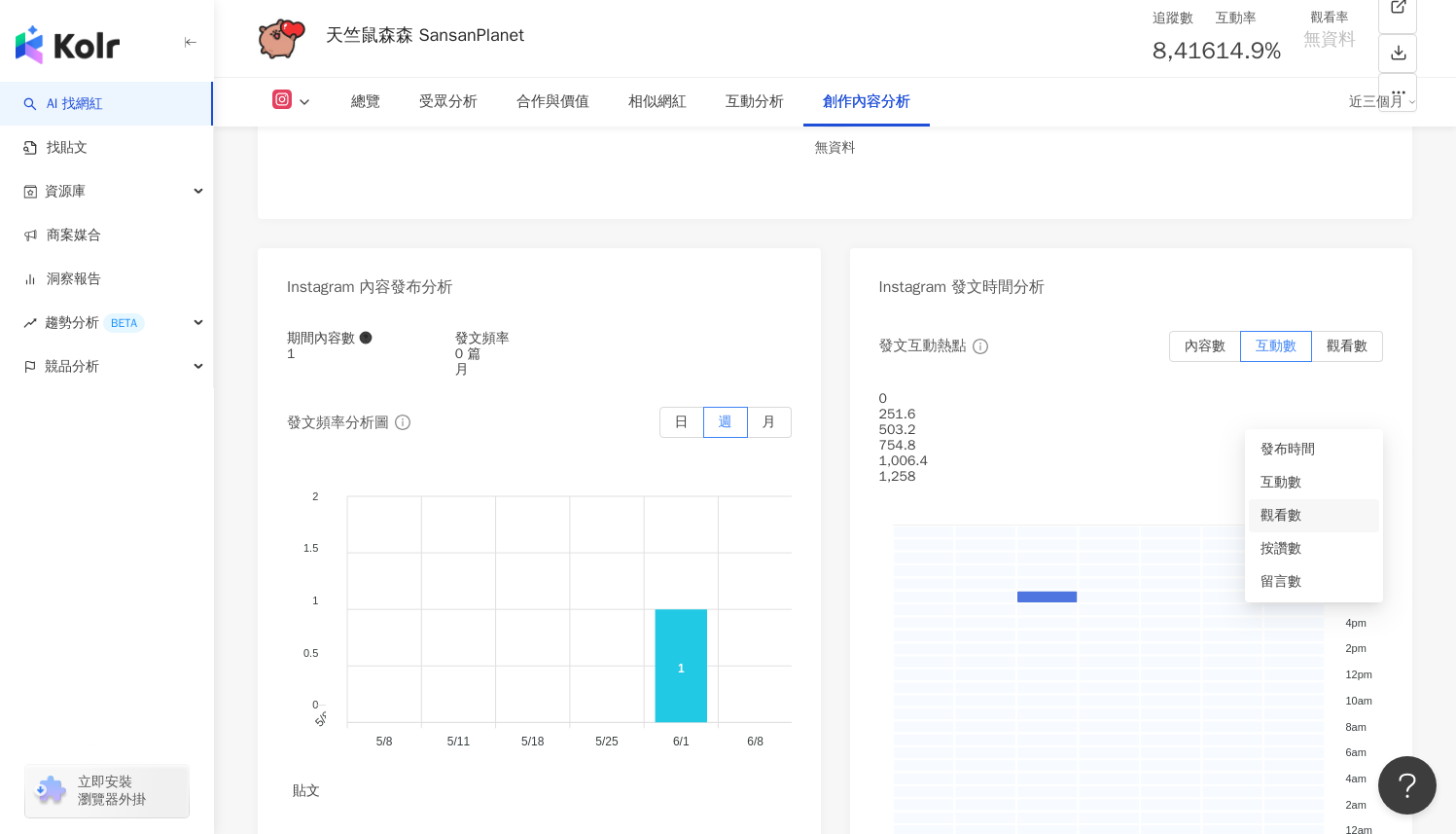 scroll, scrollTop: 5815, scrollLeft: 0, axis: vertical 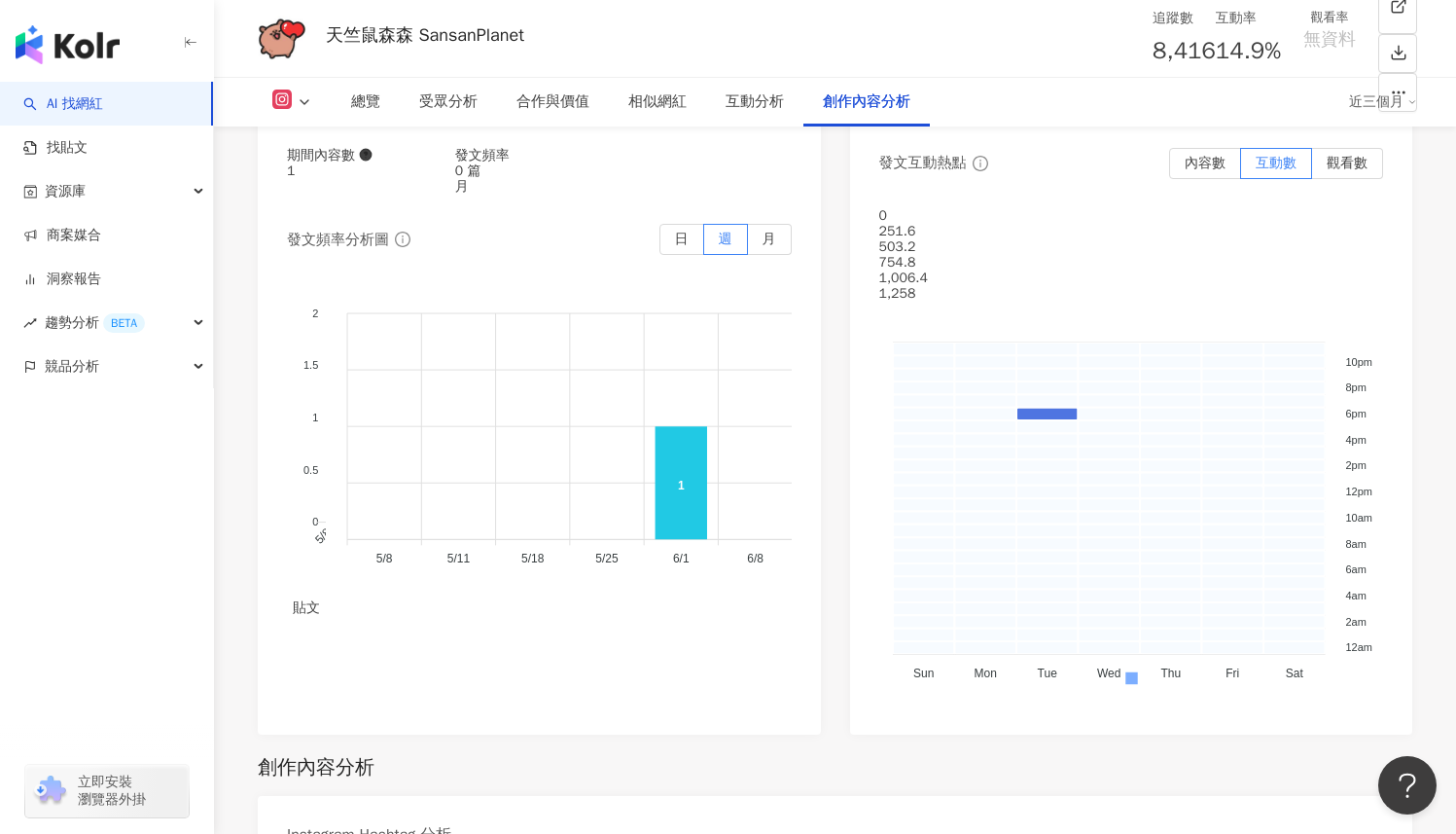 click on "總覽 最後更新日期：2025/8/7 近三個月 Instagram 網紅基本資料 性別   其他 主要語言   繁體中文 86.1% 網紅類型 美妝時尚 · 日常話題 · 教育與學習 · 命理占卜 · 遊戲 · 節慶 · 穿搭 社群簡介 森森插畫 SansanPetArt | sansanpetart https://www.instagram.com/sansanpetart/ I draw #guineapigs .
✉️▶DM for appointment commission.
2025｜⭕️ Accepting commissions until the end of June.
▶Also me： @sansanplanet 看更多 Instagram 數據總覽 75 K-Score :   一般 近期一到三個月發文頻率正常，但漲粉率與互動率相對低。 查看說明 追蹤數   8,416 互動率   14.9% 優秀 觀看率   無資料 漲粉率   0.21% 良好 受眾主要性別   女性 83.5% 受眾主要年齡   18-24 歲 41.1% 商業合作內容覆蓋比例   100% AI Instagram 成效等級三大指標 互動率 14.9% 優秀 同等級網紅的互動率中位數為  1.67% 觀看率 0% 良好 同等級網紅的觀看率中位數為  0% 漲粉率 0.21% 良好 0%" at bounding box center (835, 1904) 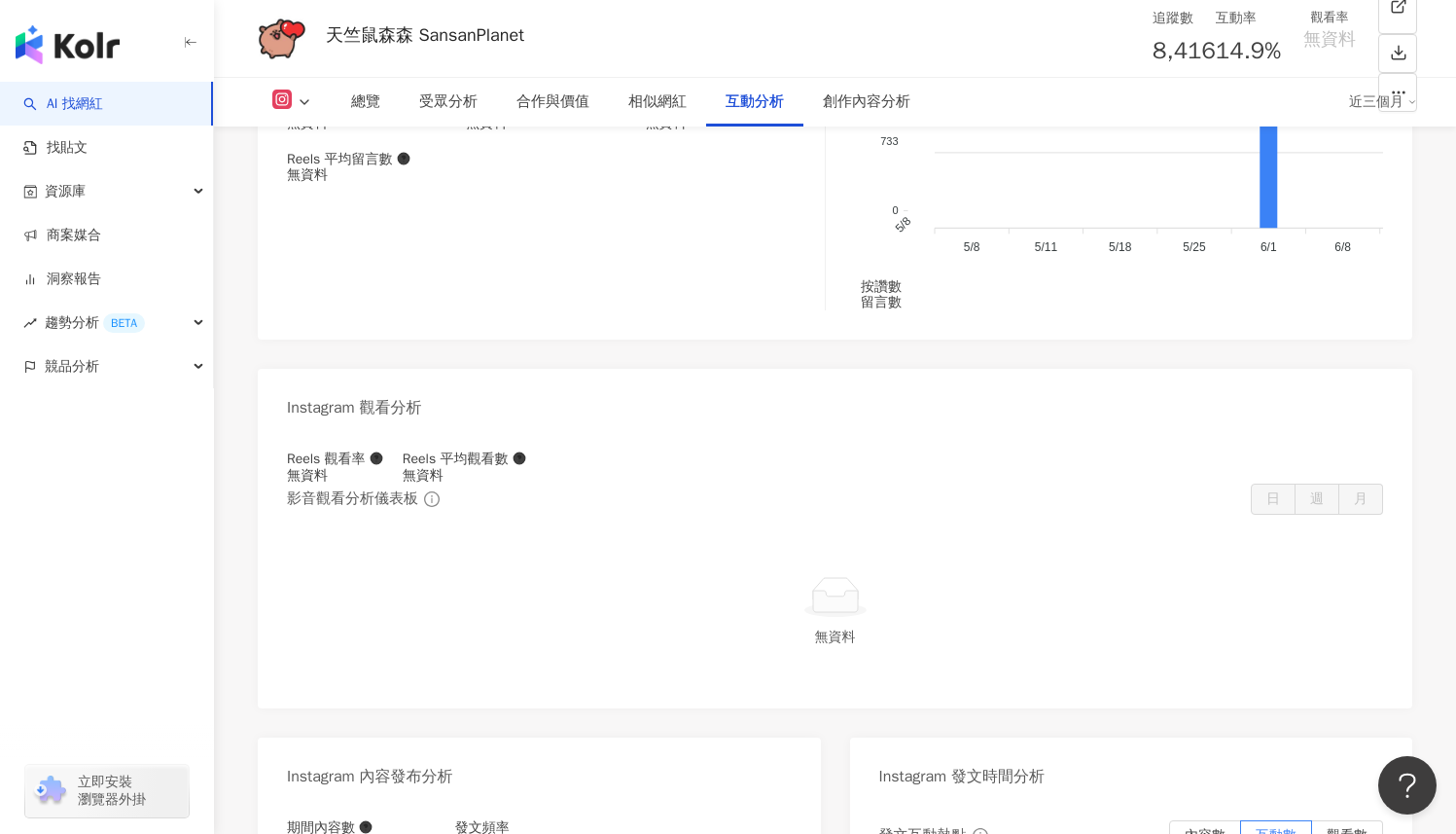 scroll, scrollTop: 5556, scrollLeft: 0, axis: vertical 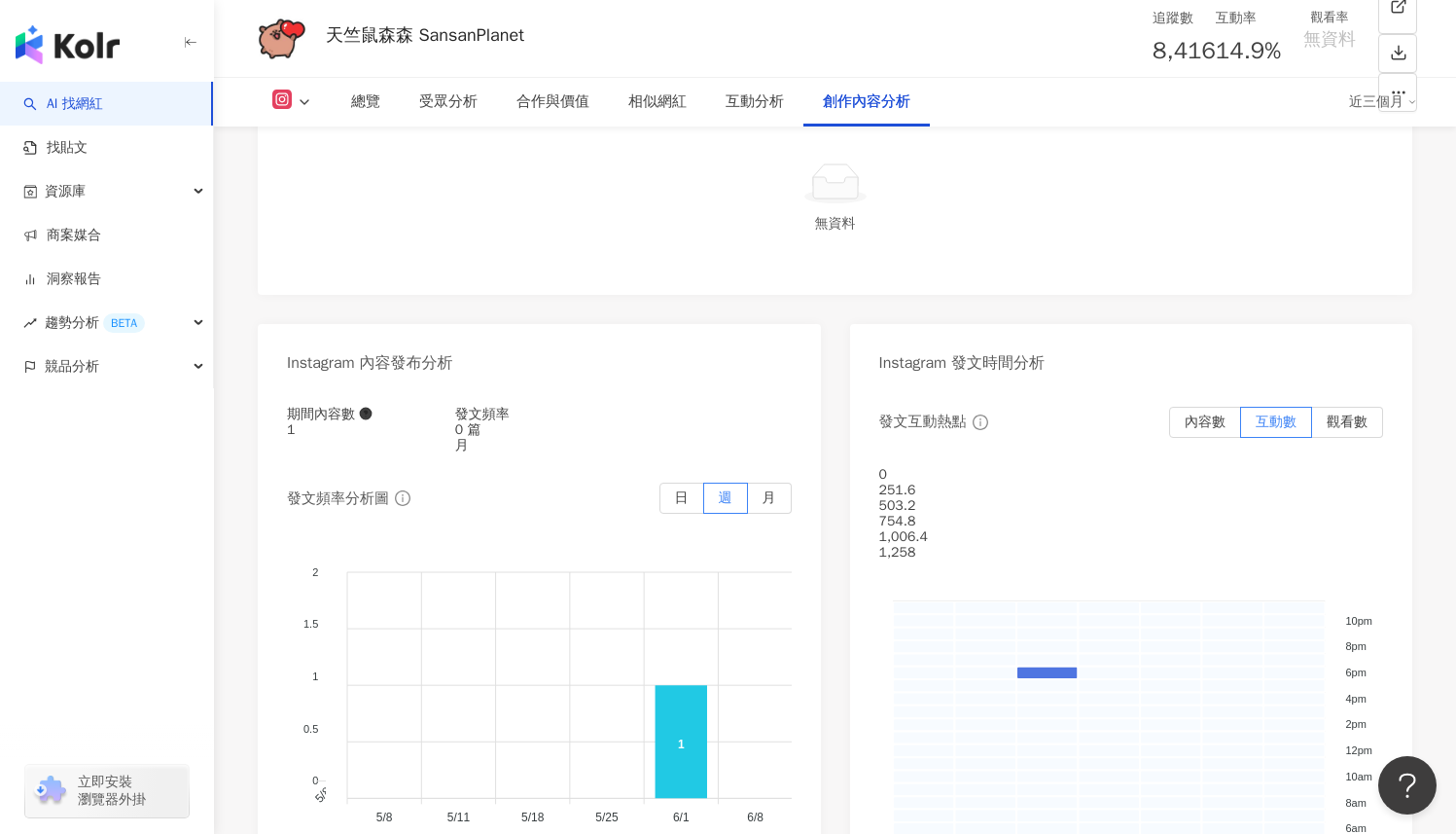 click on "排序： 觀看數" at bounding box center [1305, 1725] 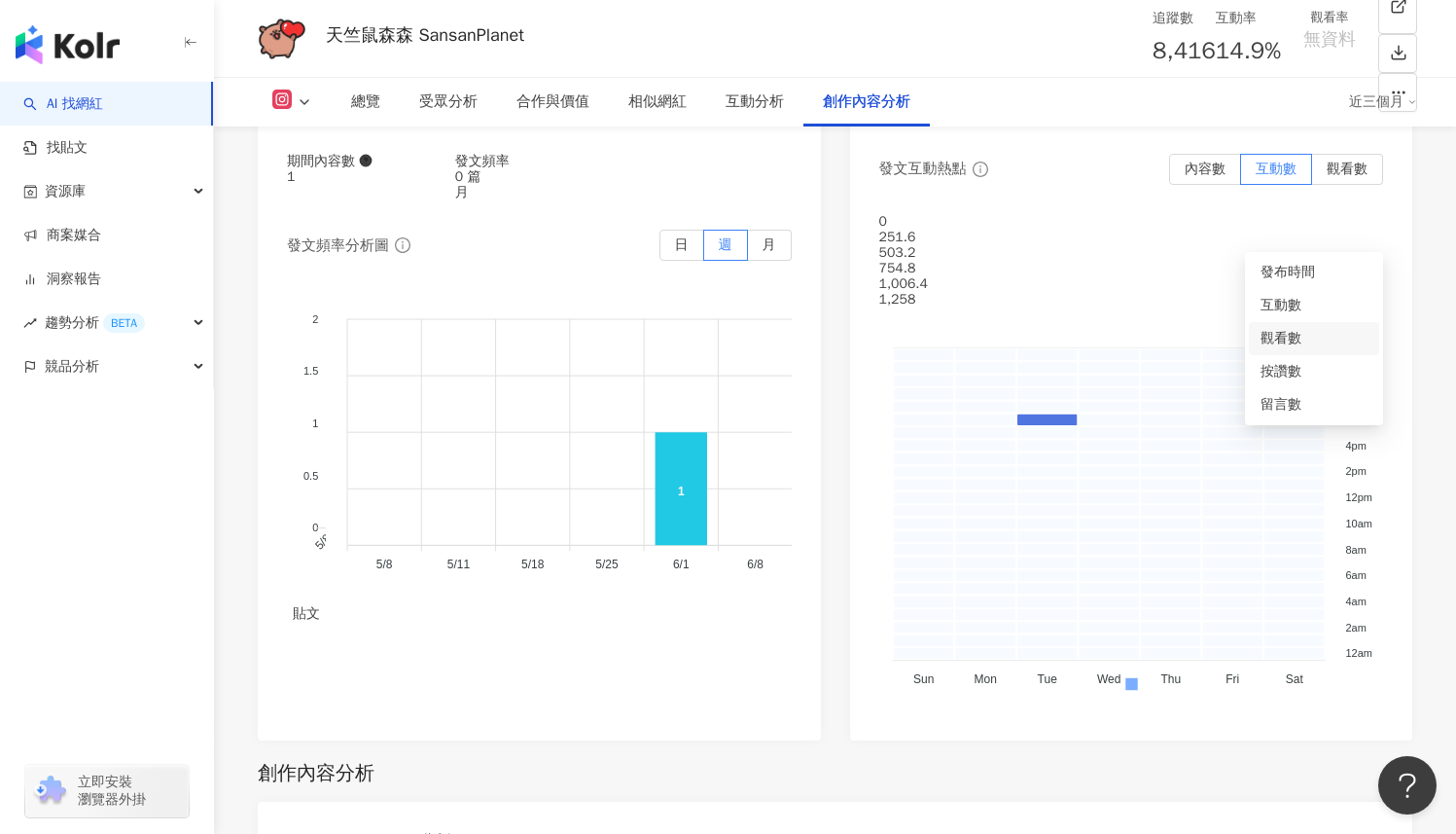 scroll, scrollTop: 5630, scrollLeft: 0, axis: vertical 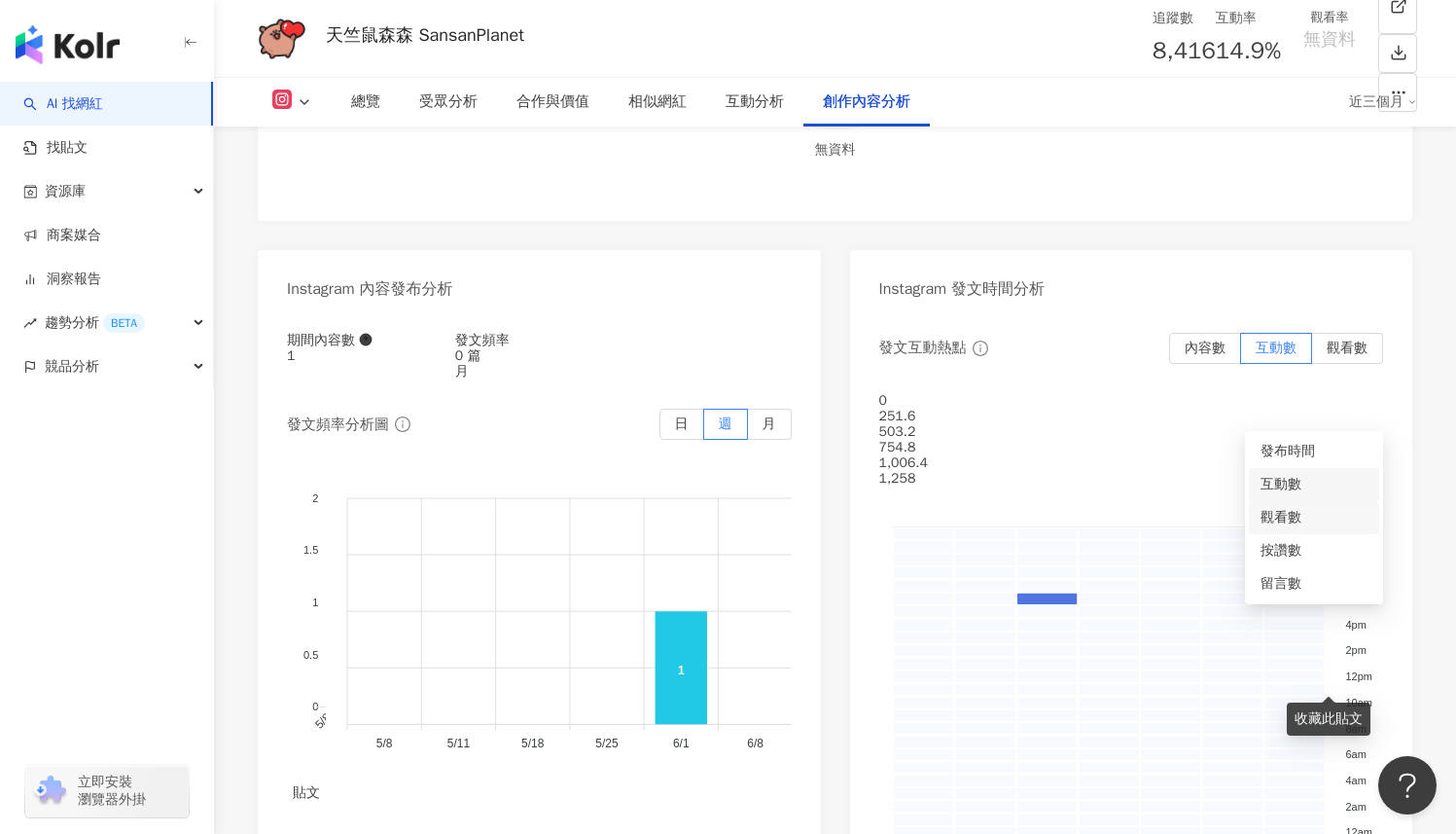 click on "互動數" at bounding box center [1314, 485] 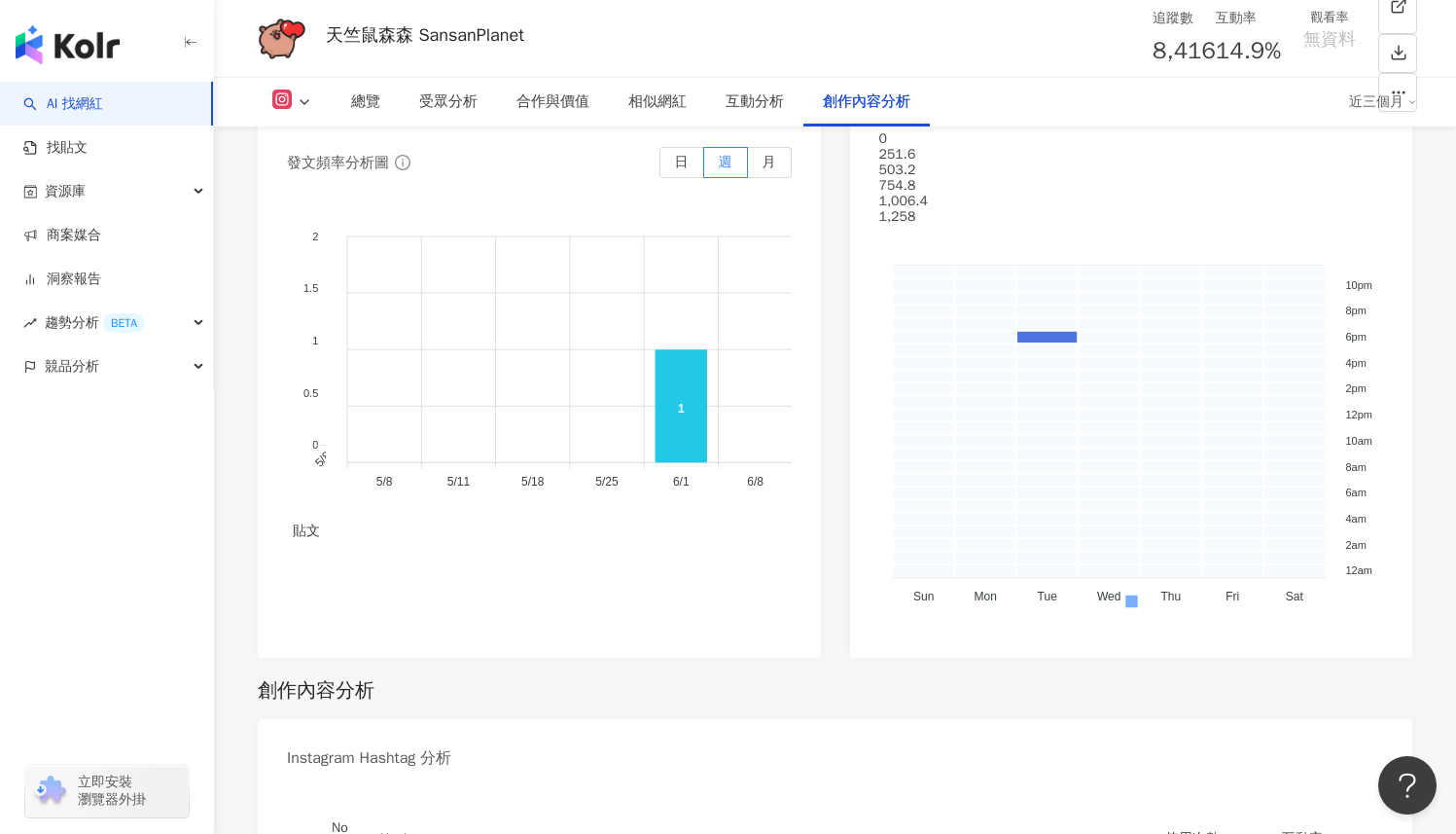 scroll, scrollTop: 5889, scrollLeft: 0, axis: vertical 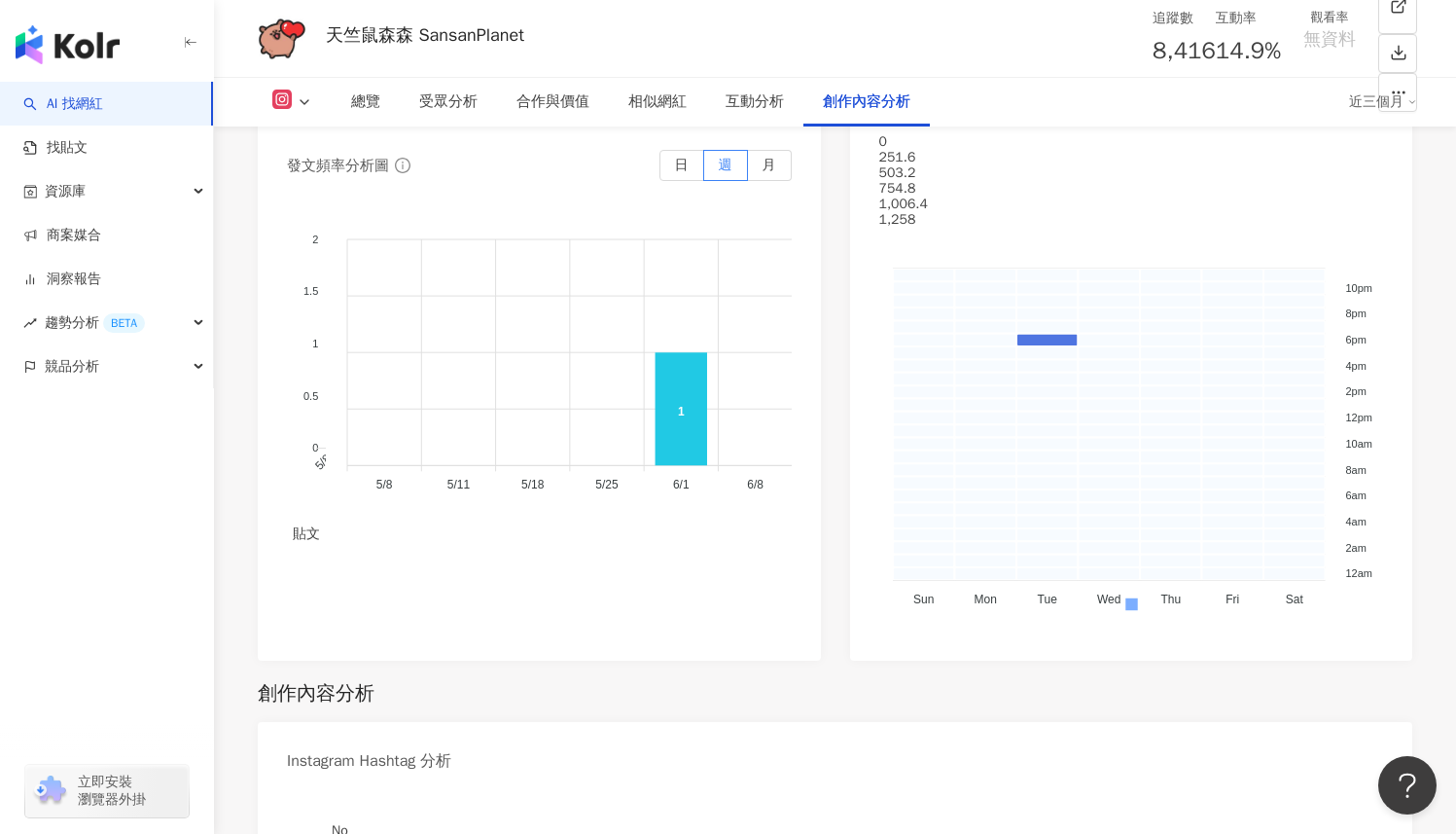 click at bounding box center [835, 1487] 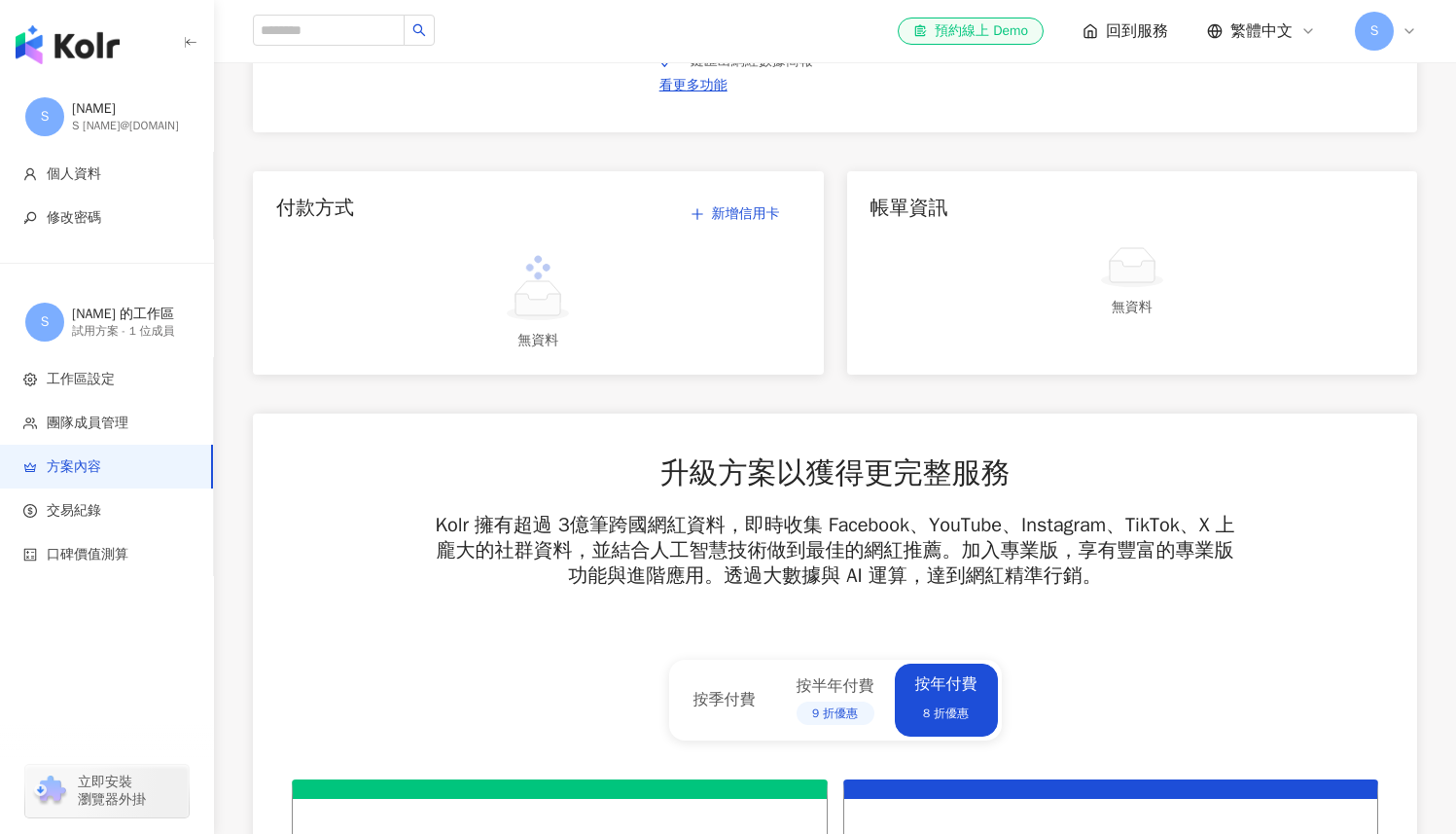 scroll, scrollTop: 0, scrollLeft: 0, axis: both 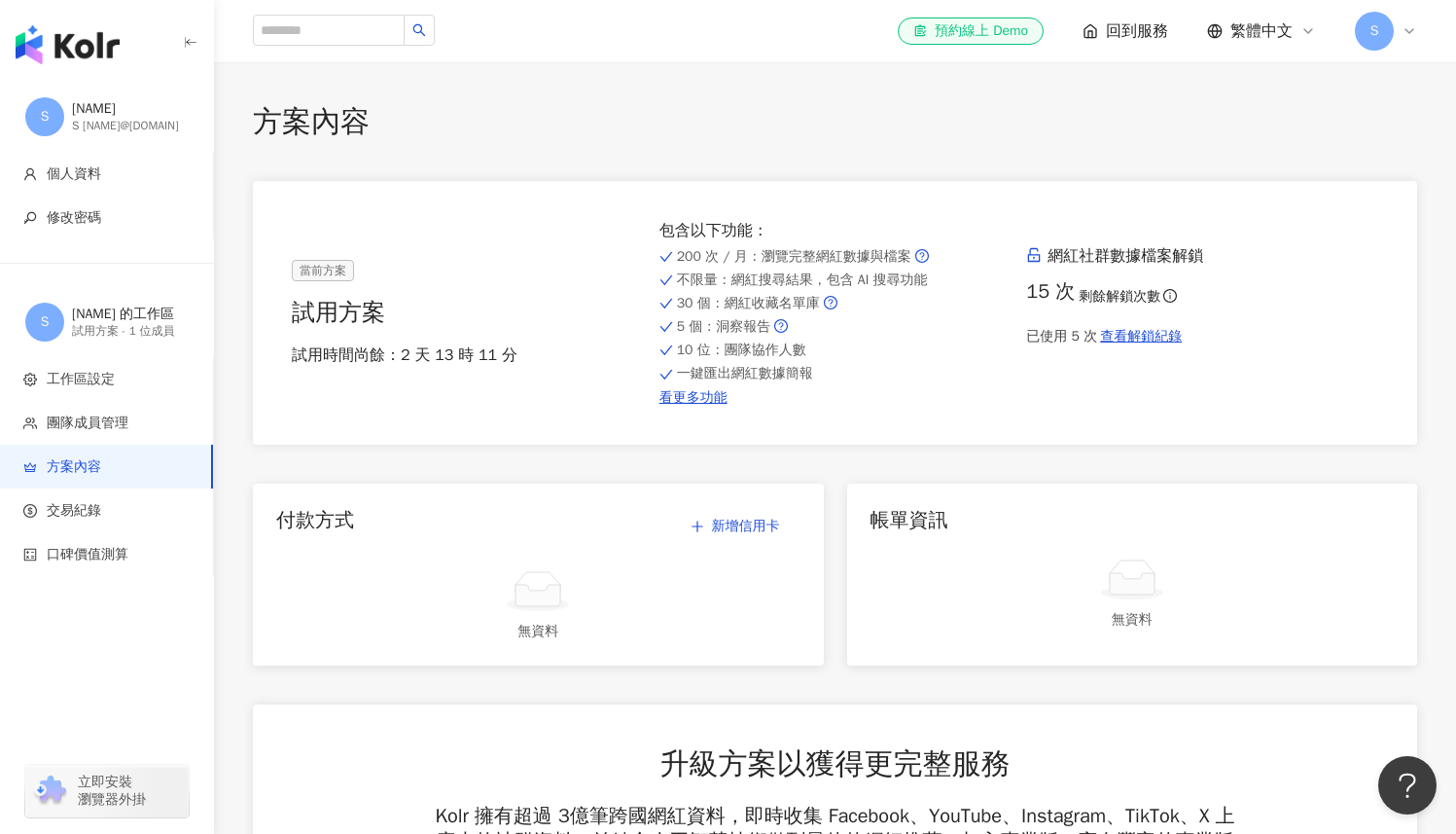 click at bounding box center (107, 41) 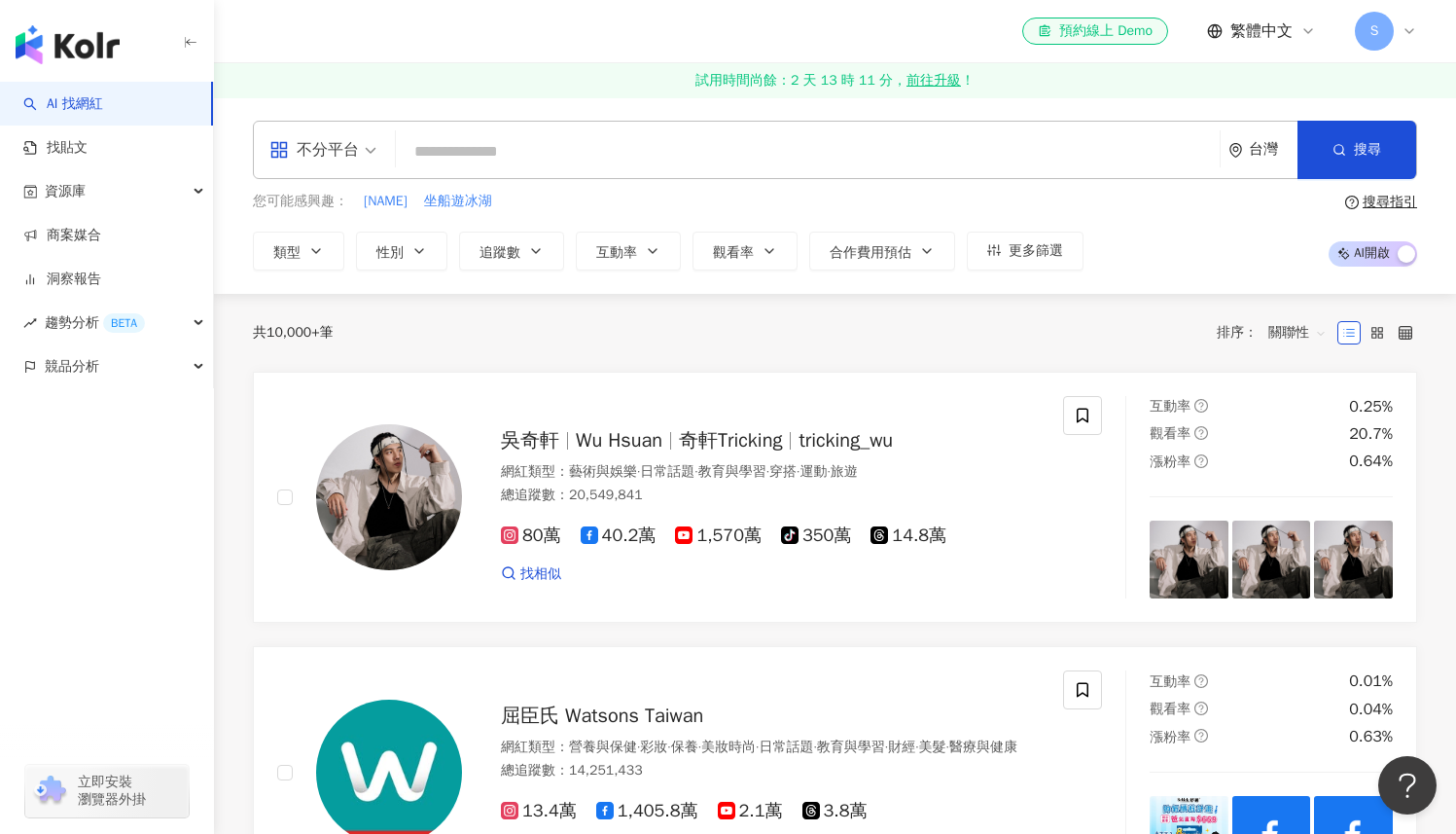 click on "el-icon-cs 預約線上 Demo 繁體中文 S" at bounding box center (835, 31) 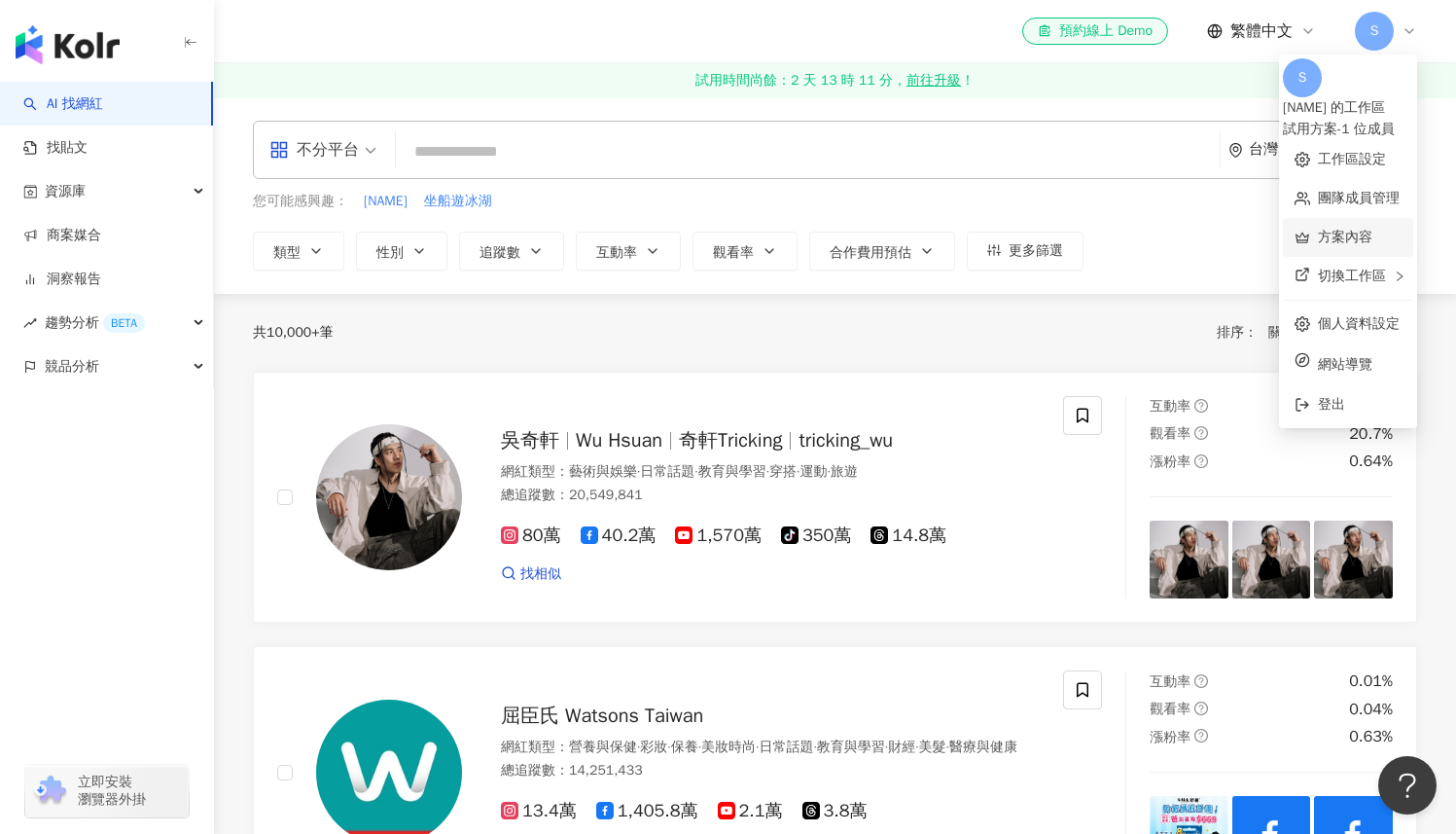 click on "方案內容" at bounding box center (1345, 236) 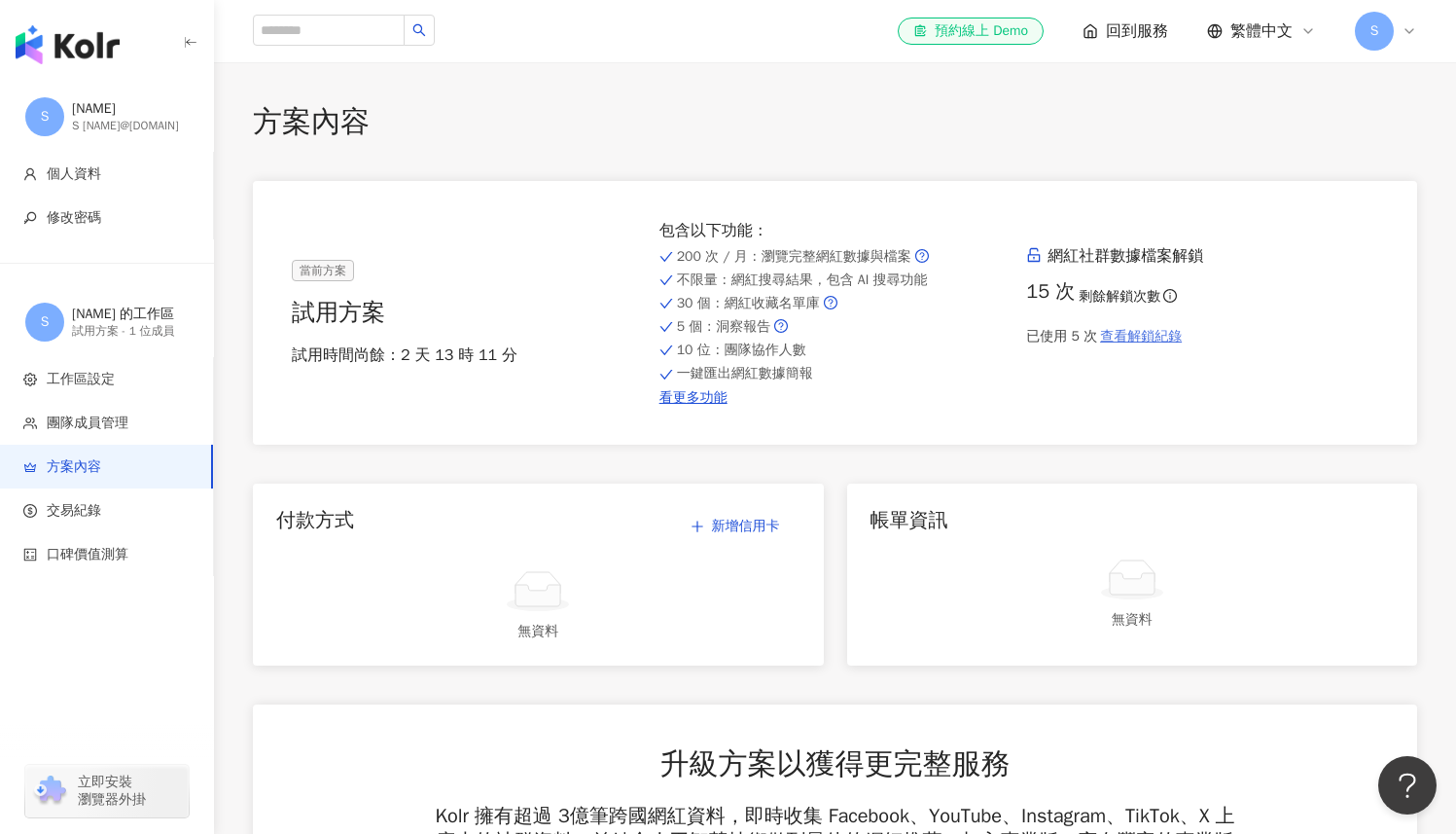 click on "查看解鎖紀錄" at bounding box center [1141, 337] 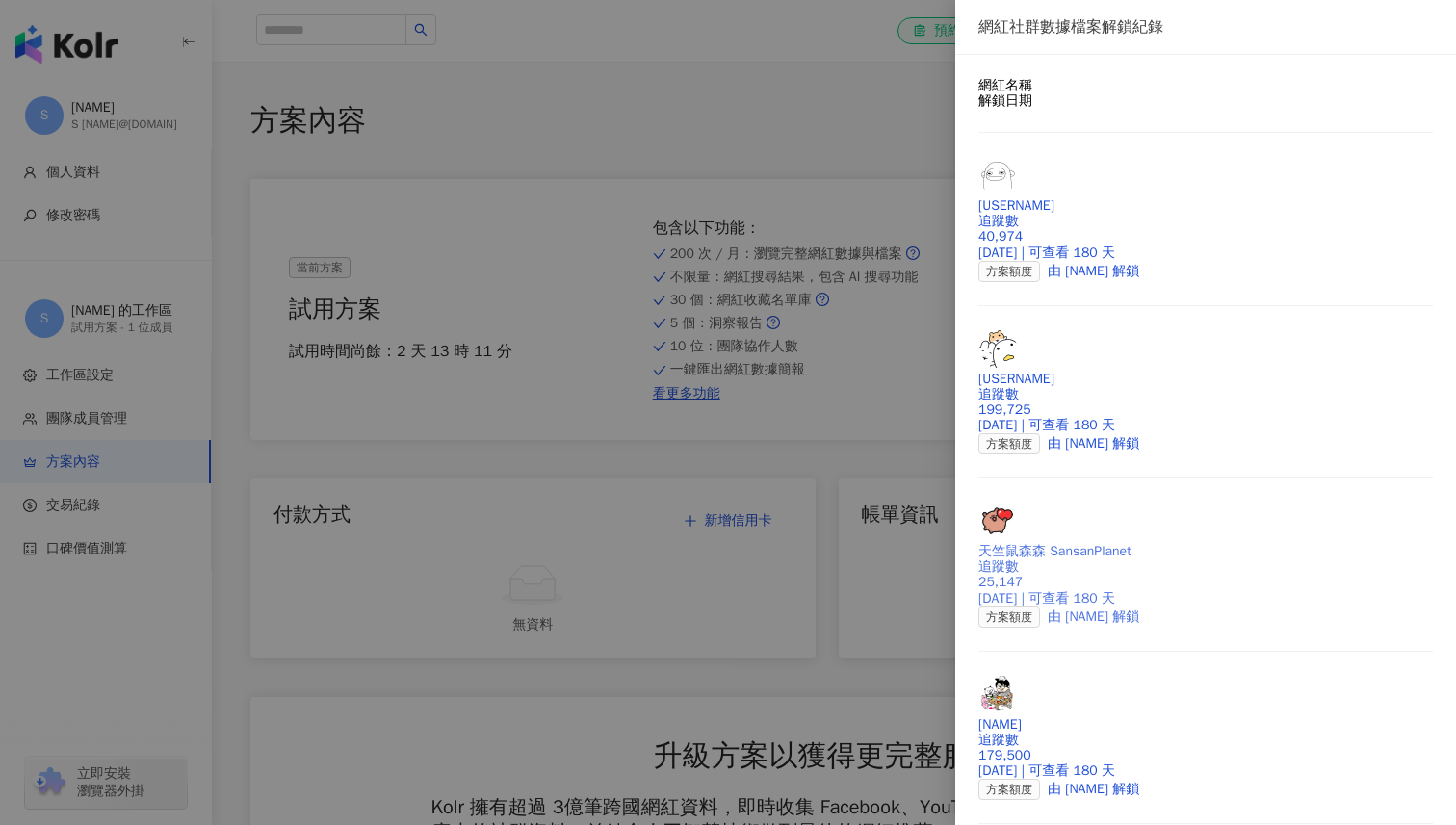 click on "天竺鼠森森 SansanPlanet" at bounding box center (1206, 552) 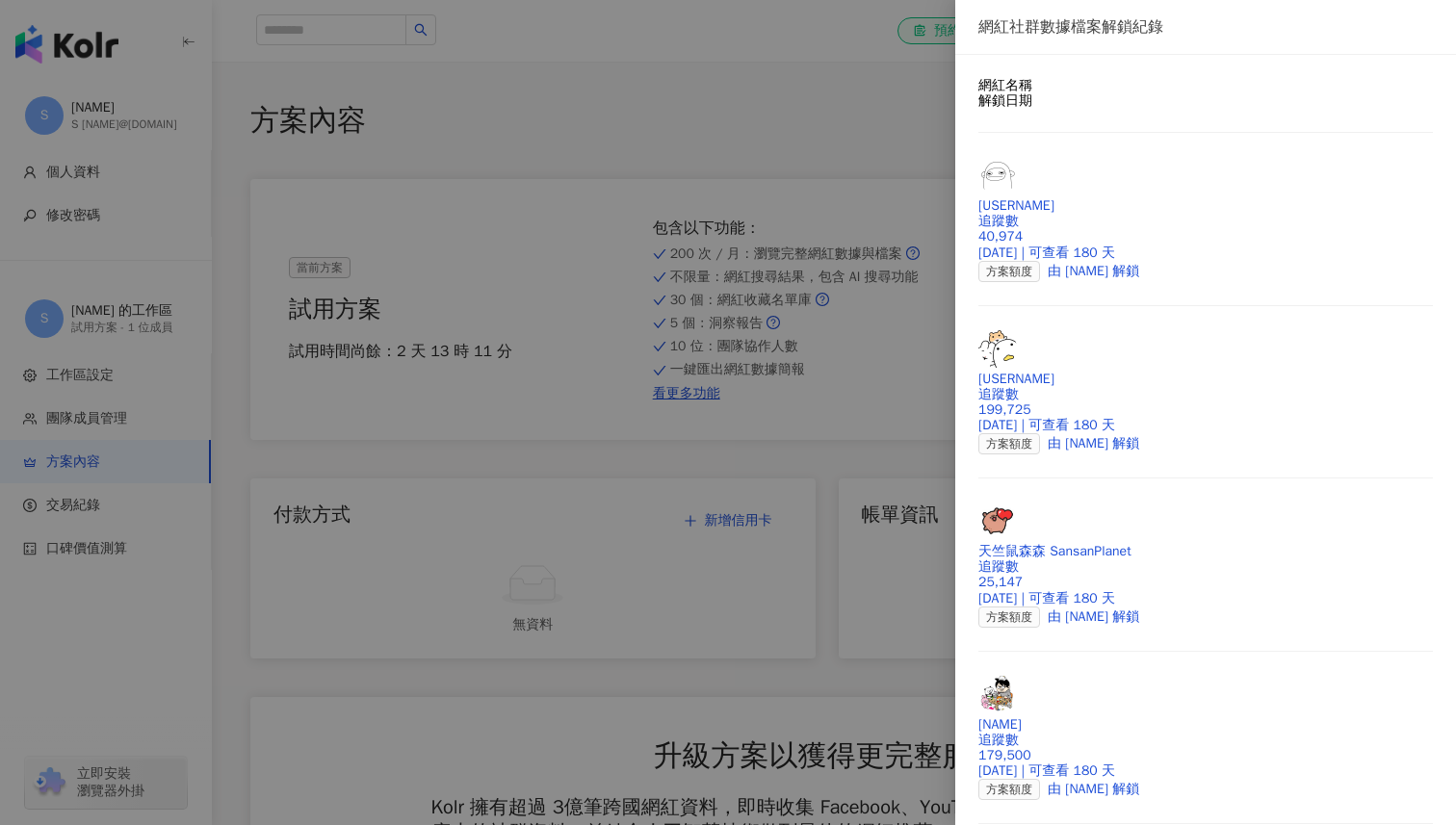 click at bounding box center (728, 412) 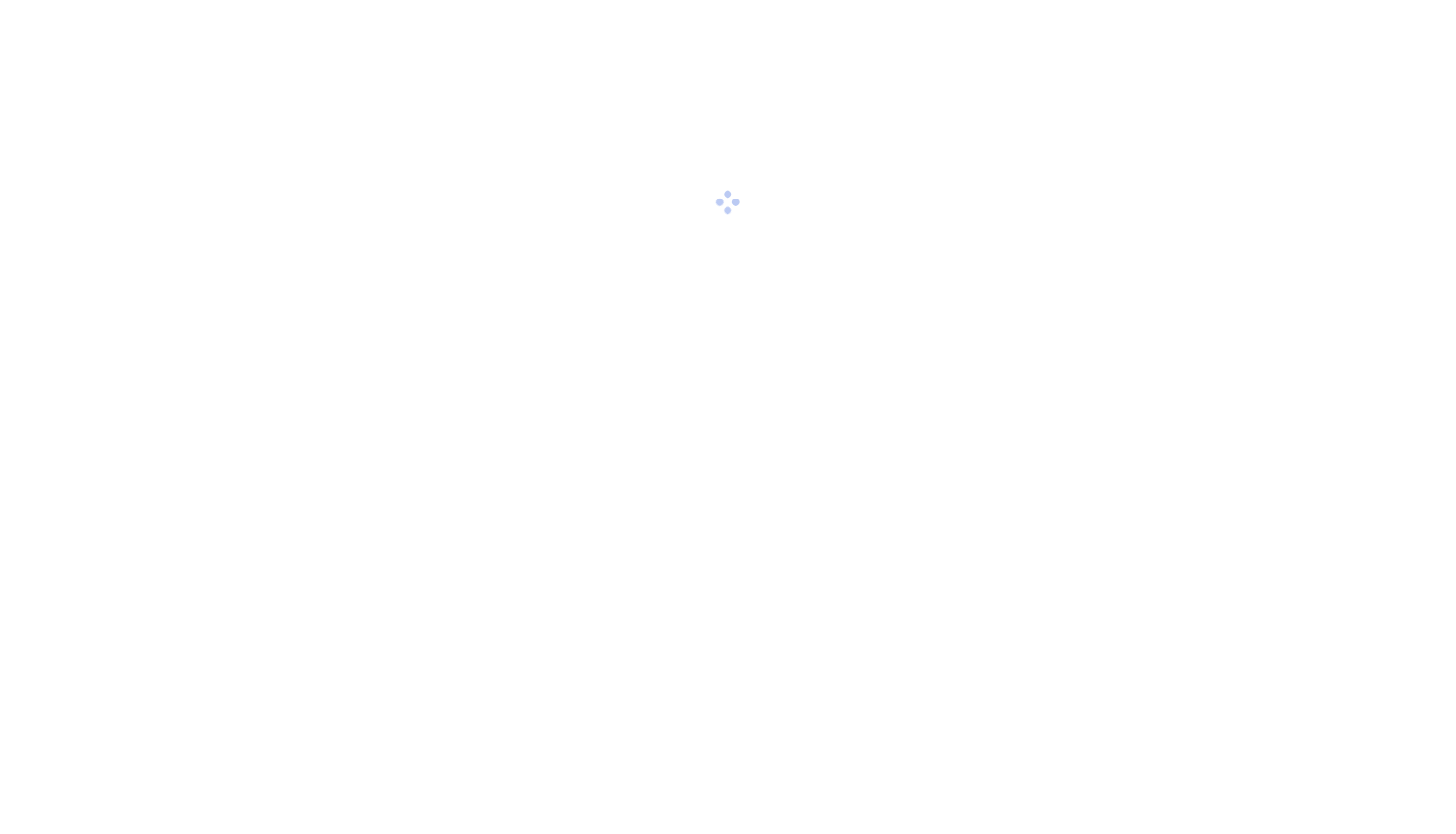 scroll, scrollTop: 0, scrollLeft: 0, axis: both 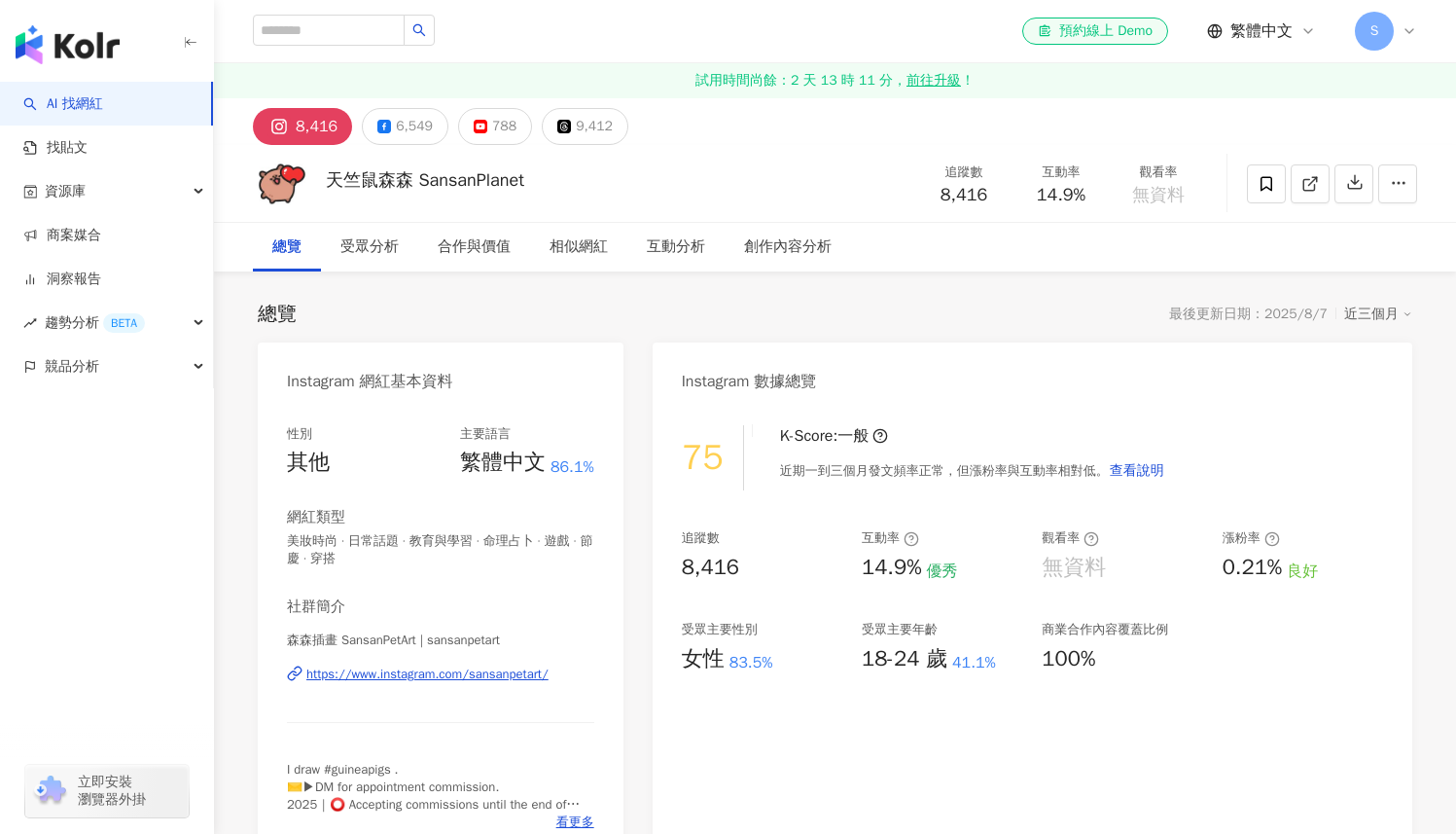click on "近三個月" at bounding box center [1378, 314] 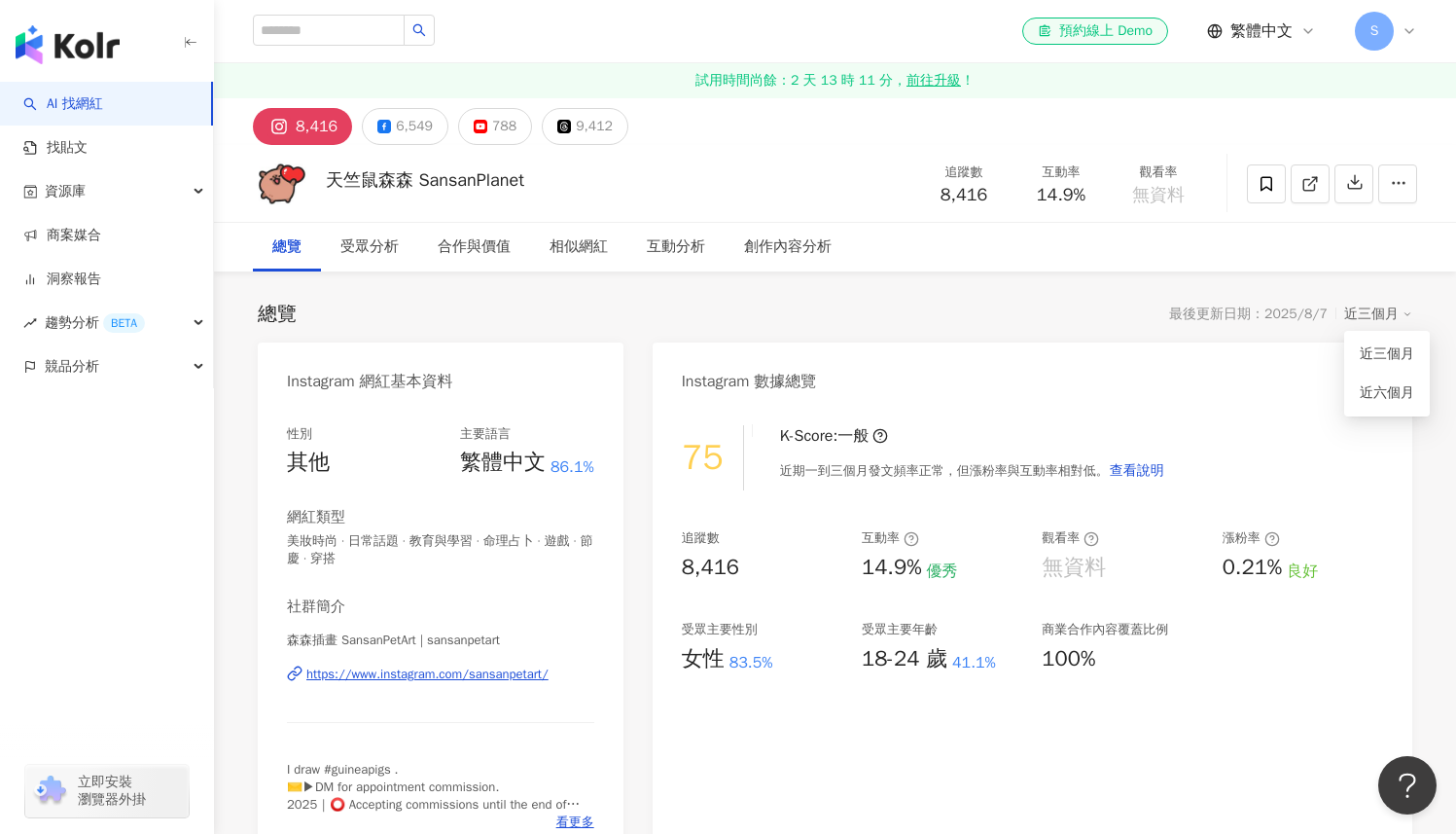 scroll, scrollTop: 0, scrollLeft: 0, axis: both 